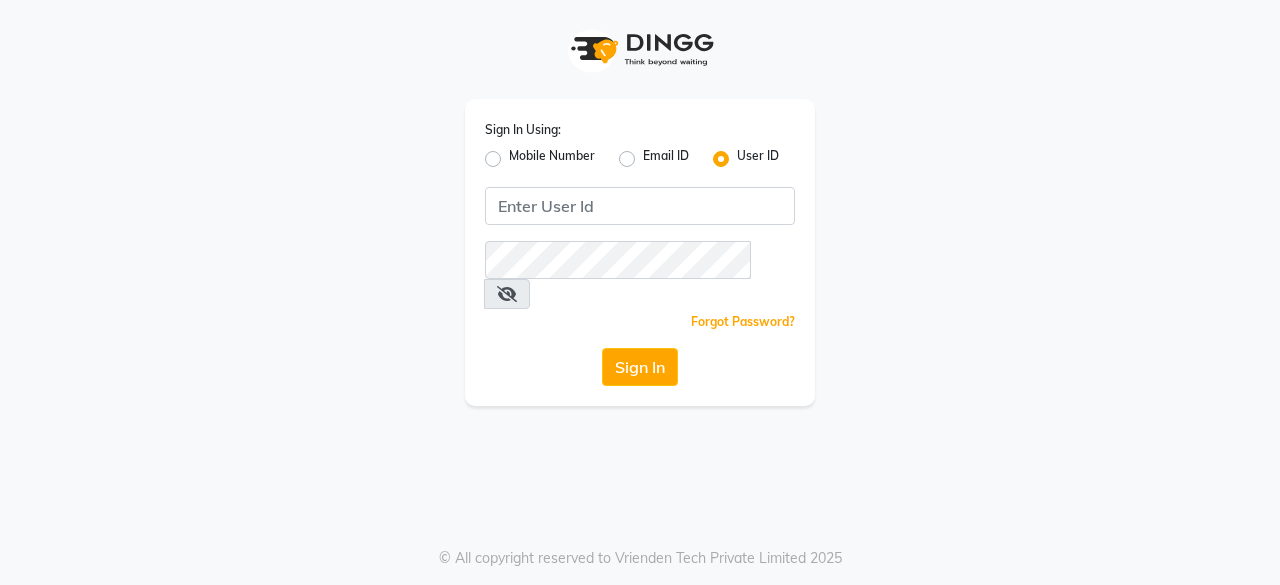 scroll, scrollTop: 0, scrollLeft: 0, axis: both 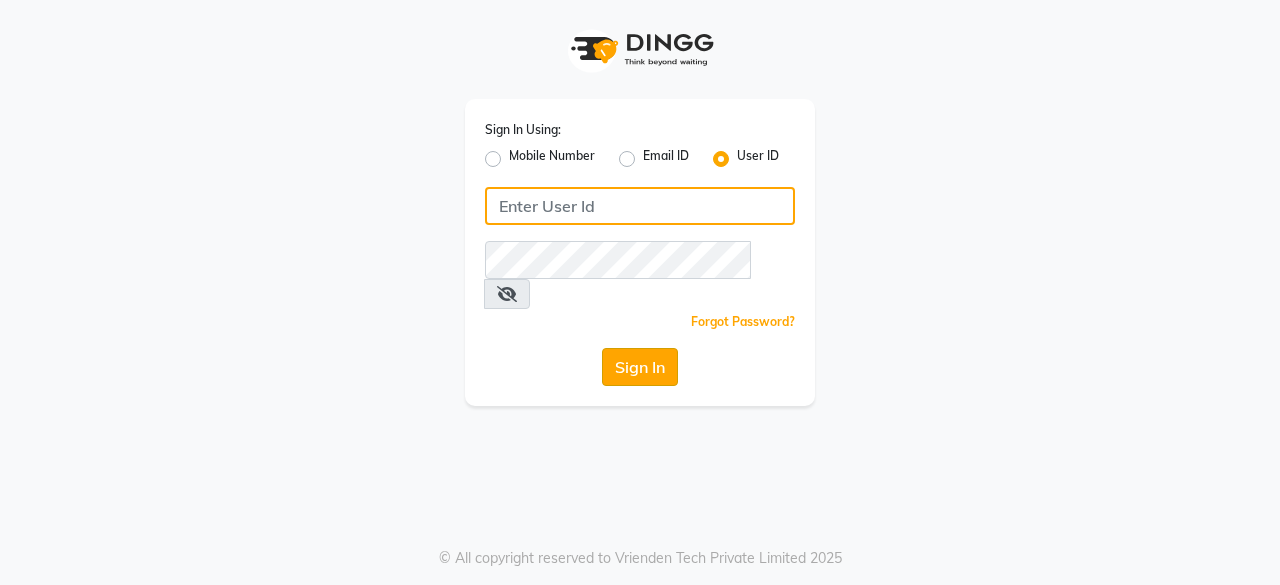 type on "hls1" 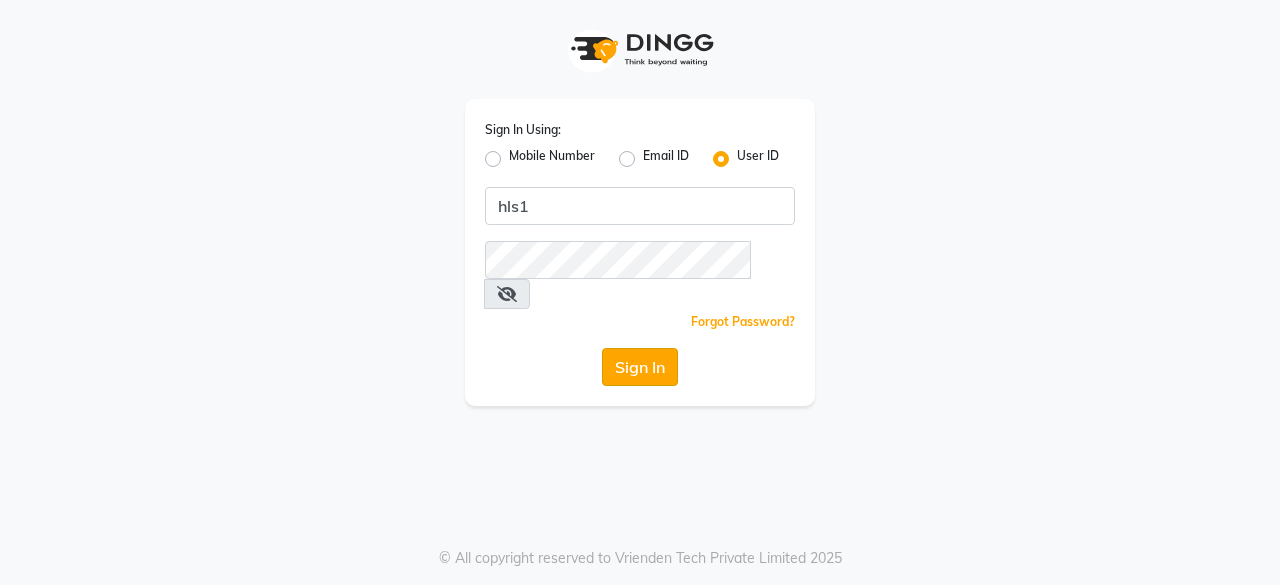 click on "Sign In" 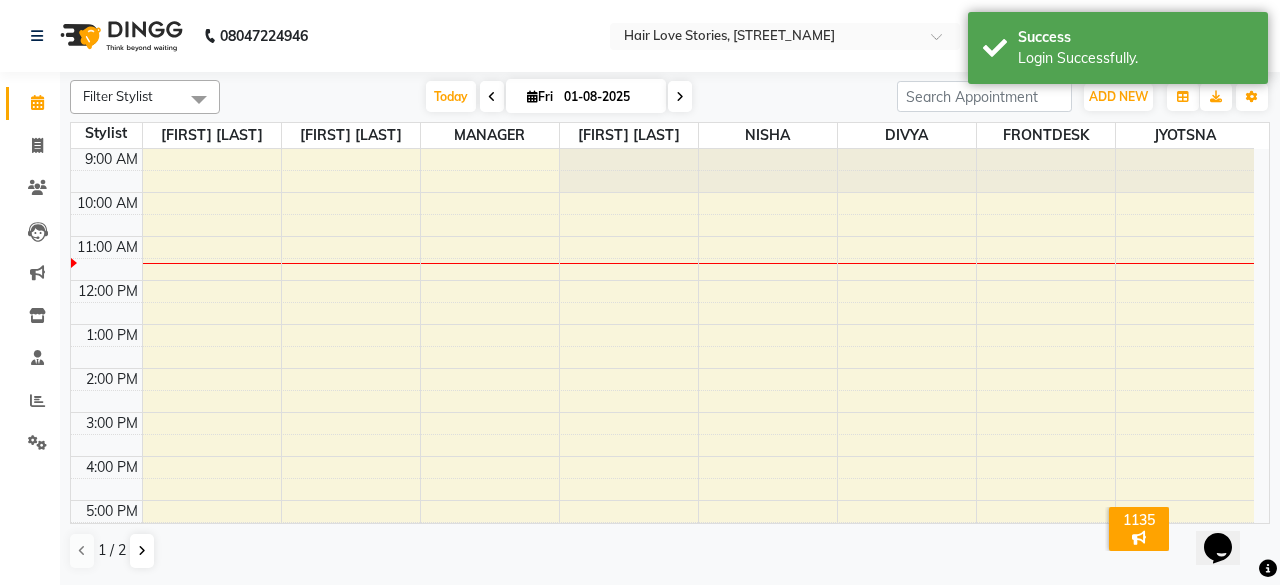 scroll, scrollTop: 0, scrollLeft: 0, axis: both 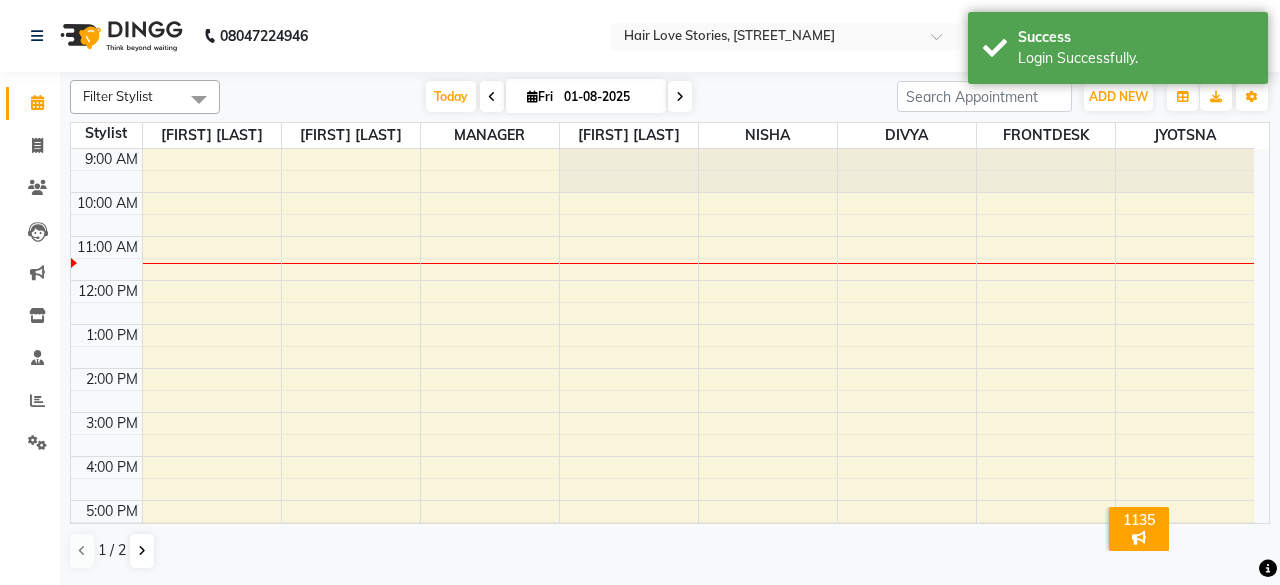 click at bounding box center [492, 96] 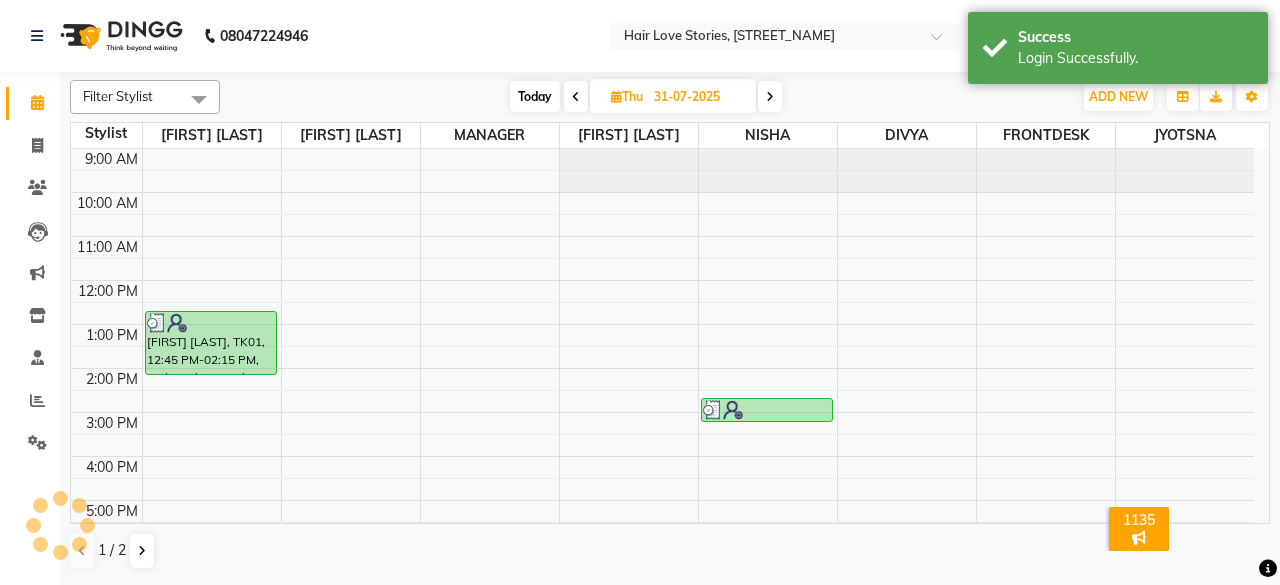 scroll, scrollTop: 88, scrollLeft: 0, axis: vertical 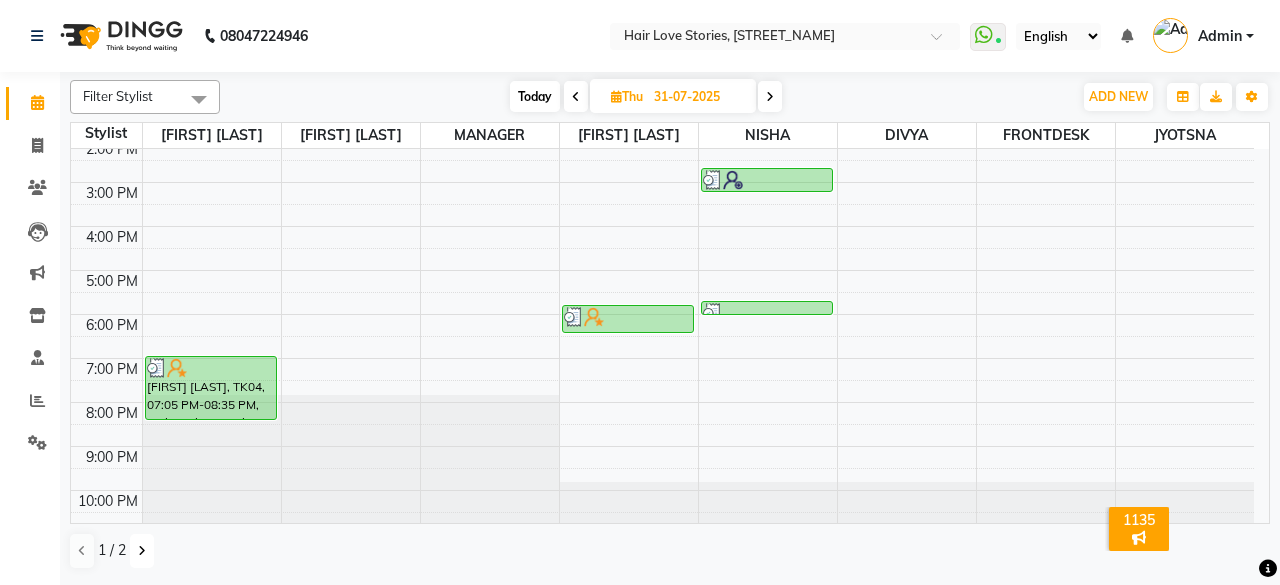 click at bounding box center (142, 551) 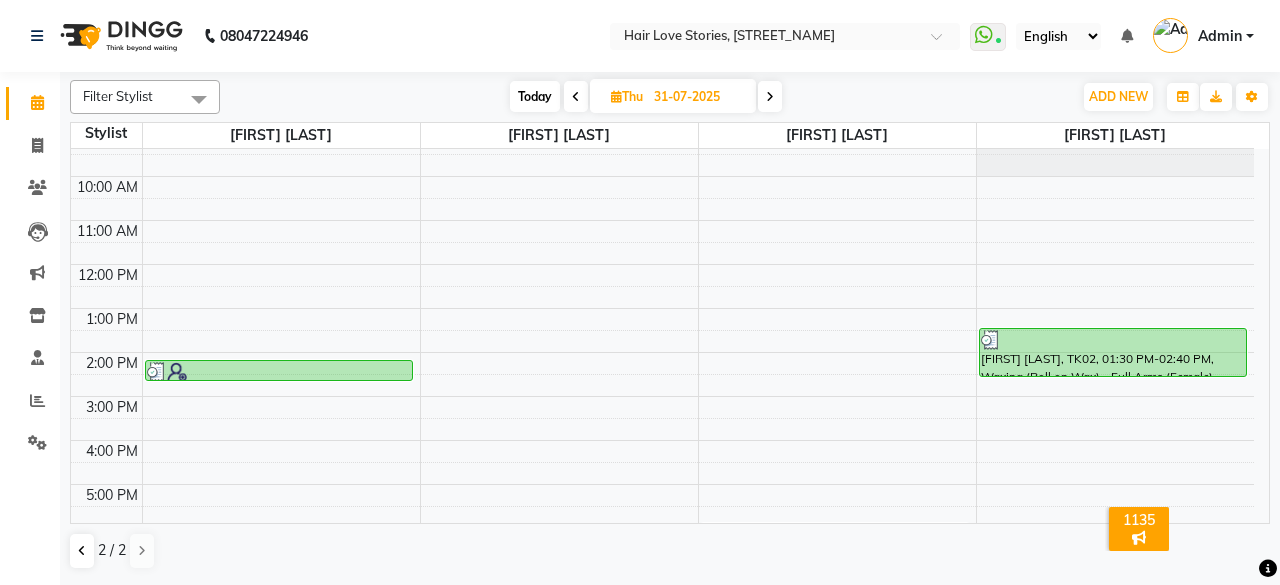 scroll, scrollTop: 0, scrollLeft: 0, axis: both 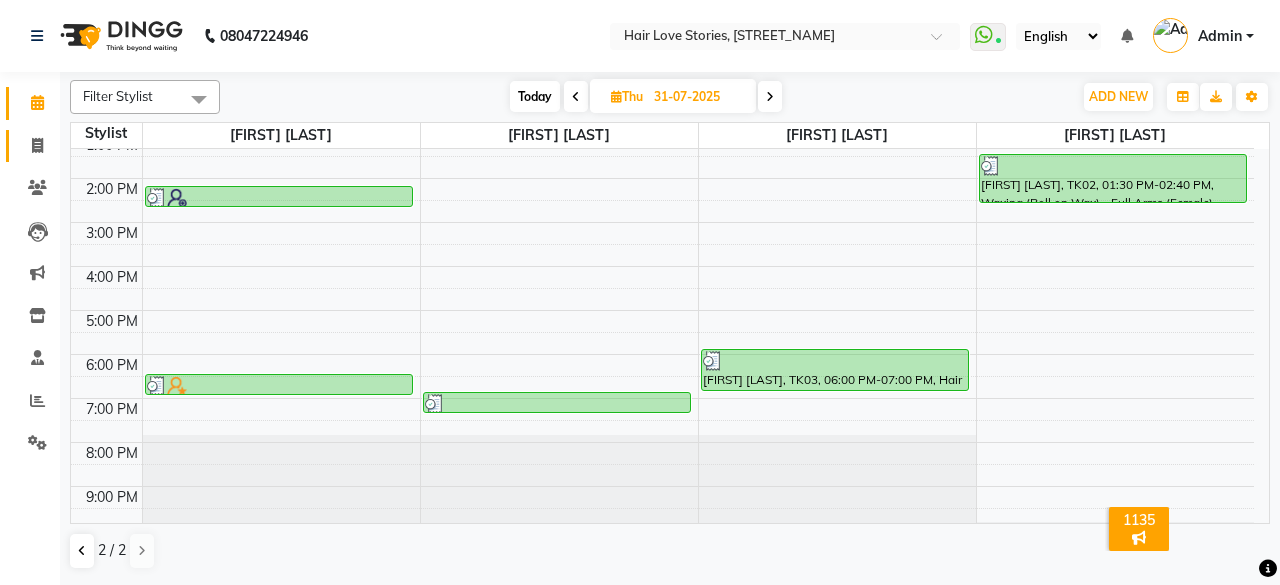 click on "Invoice" 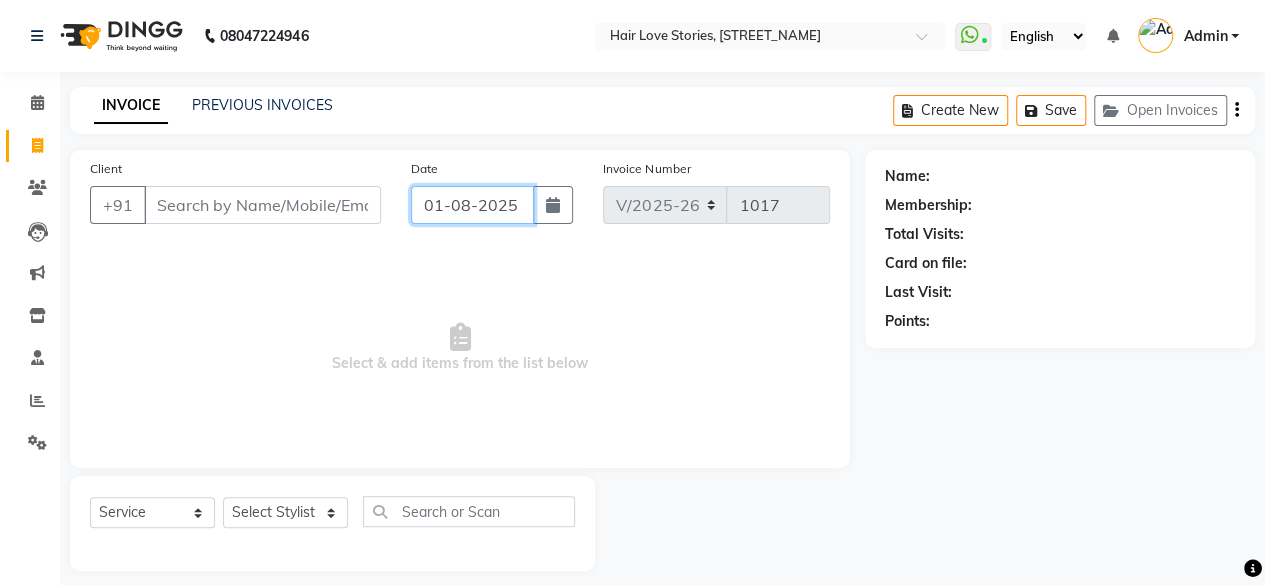 click on "01-08-2025" 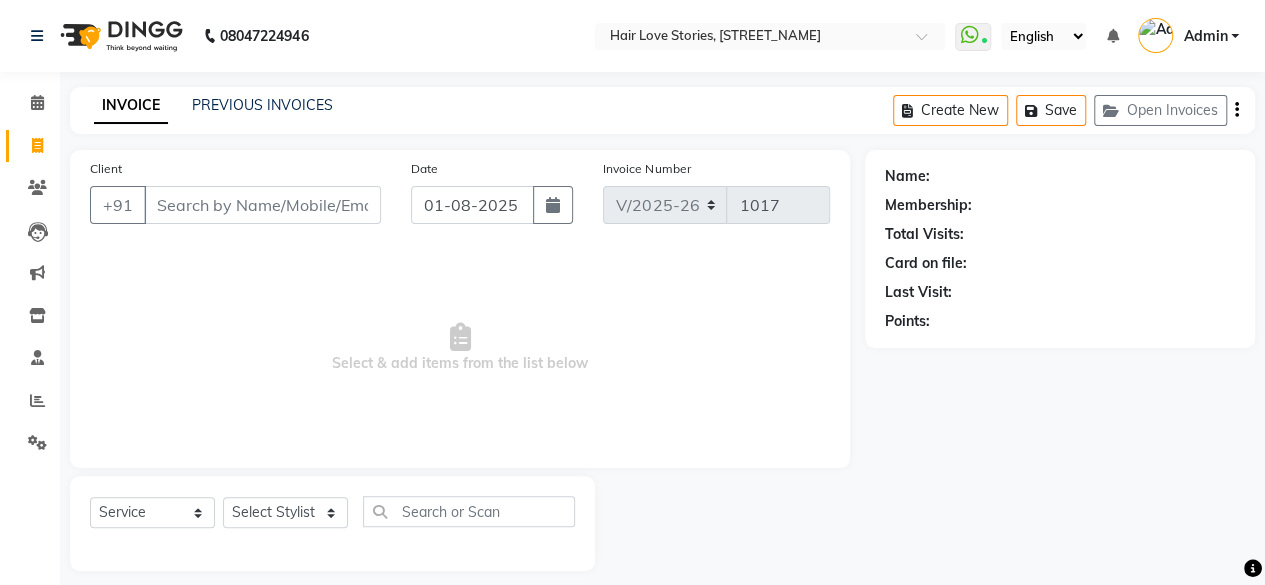 select on "8" 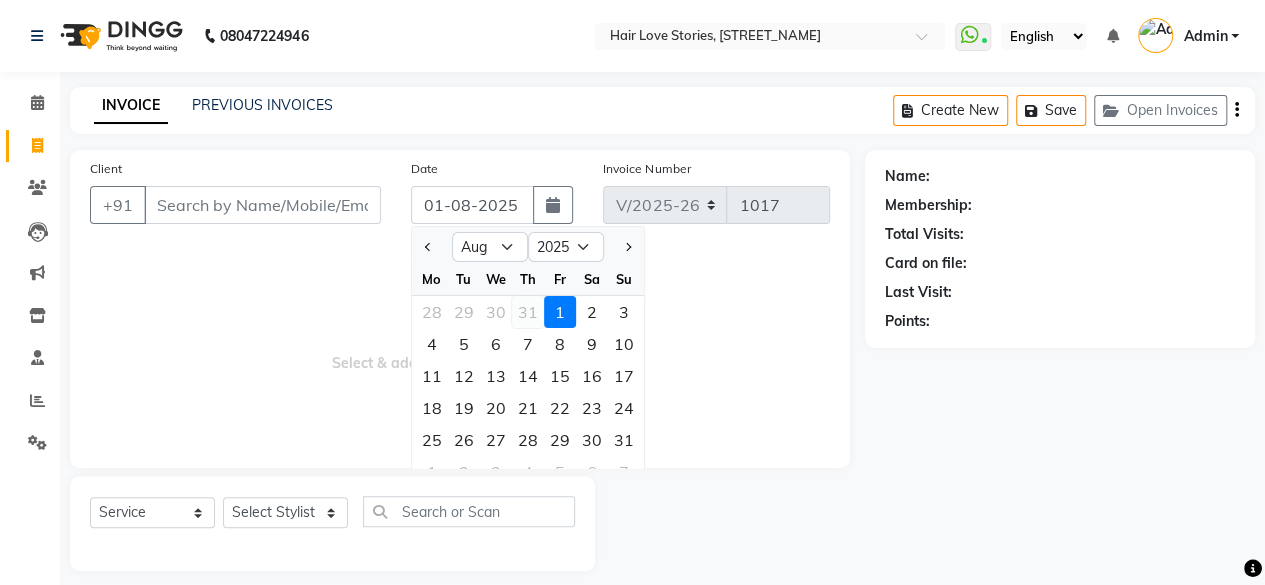 click on "31" 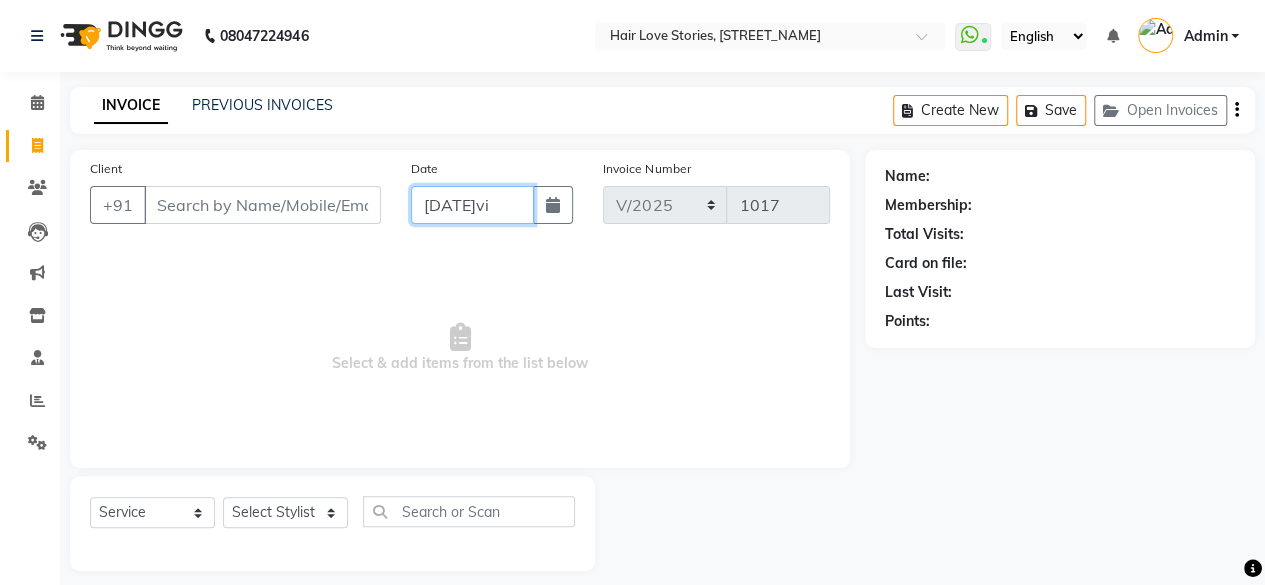 scroll, scrollTop: 0, scrollLeft: 4, axis: horizontal 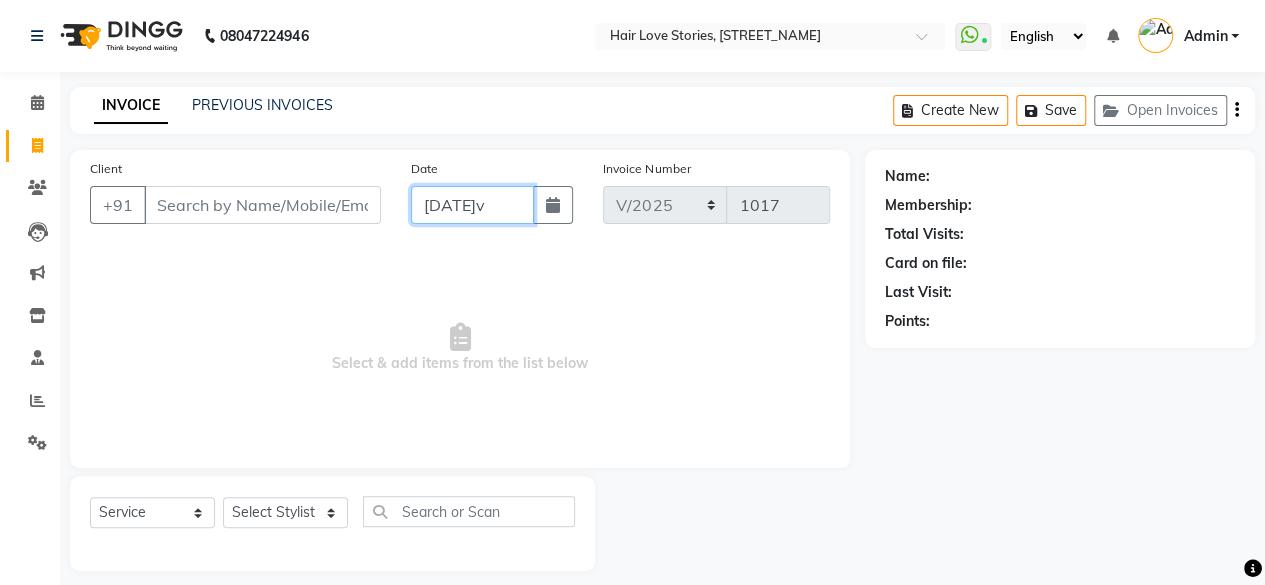 type on "31-07-2025" 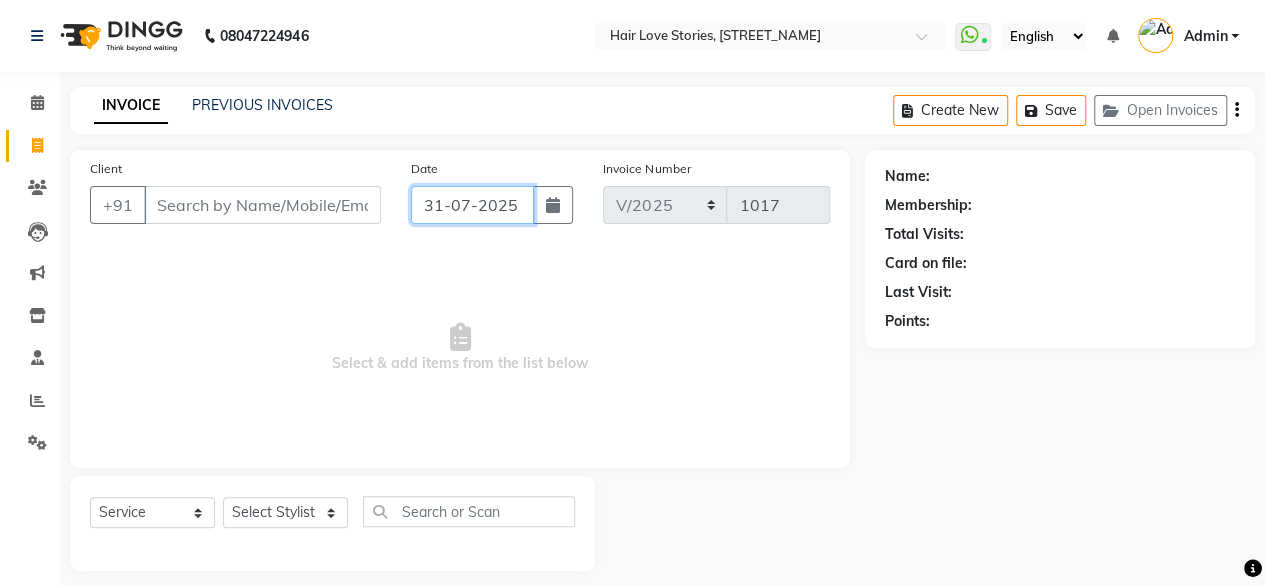 scroll, scrollTop: 0, scrollLeft: 0, axis: both 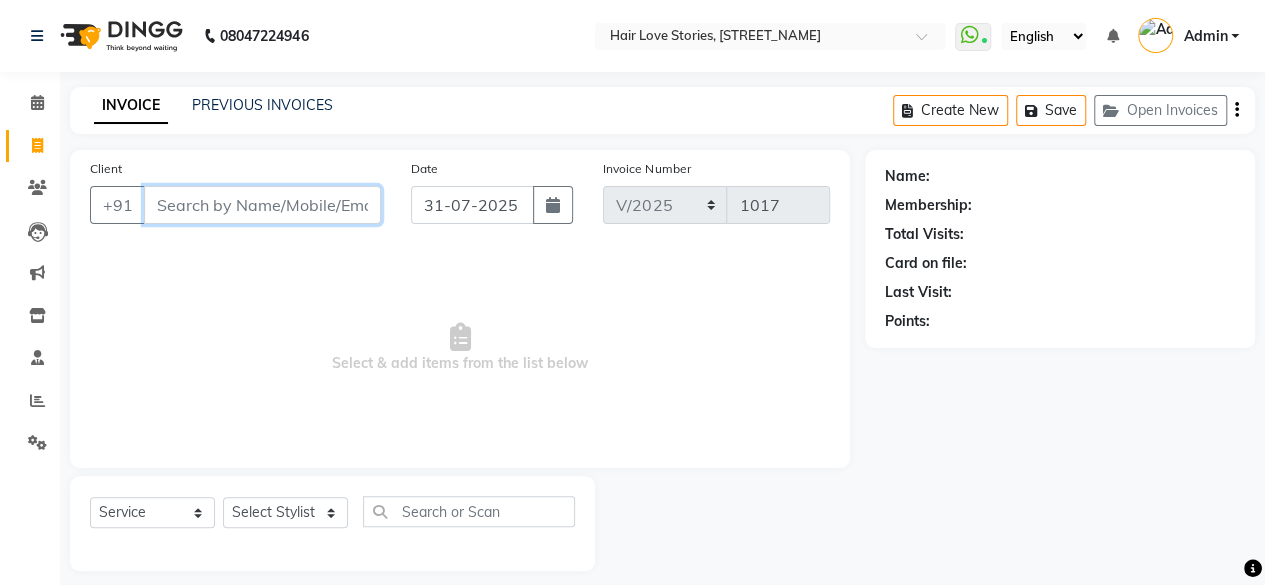 click on "Client" at bounding box center [262, 205] 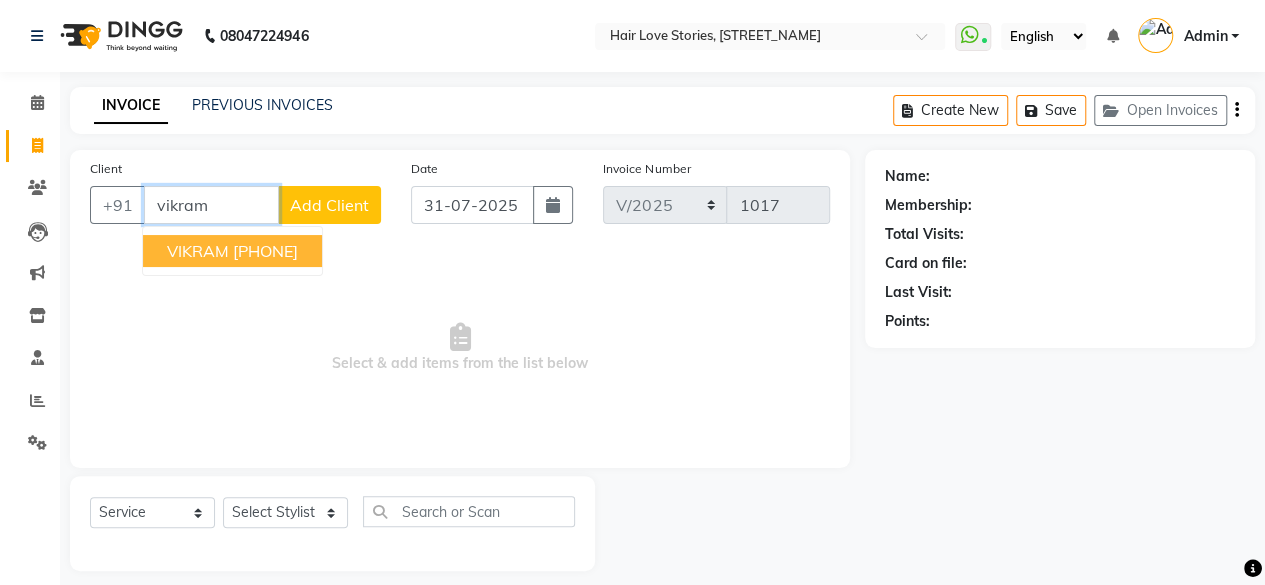 click on "[PHONE]" at bounding box center (265, 251) 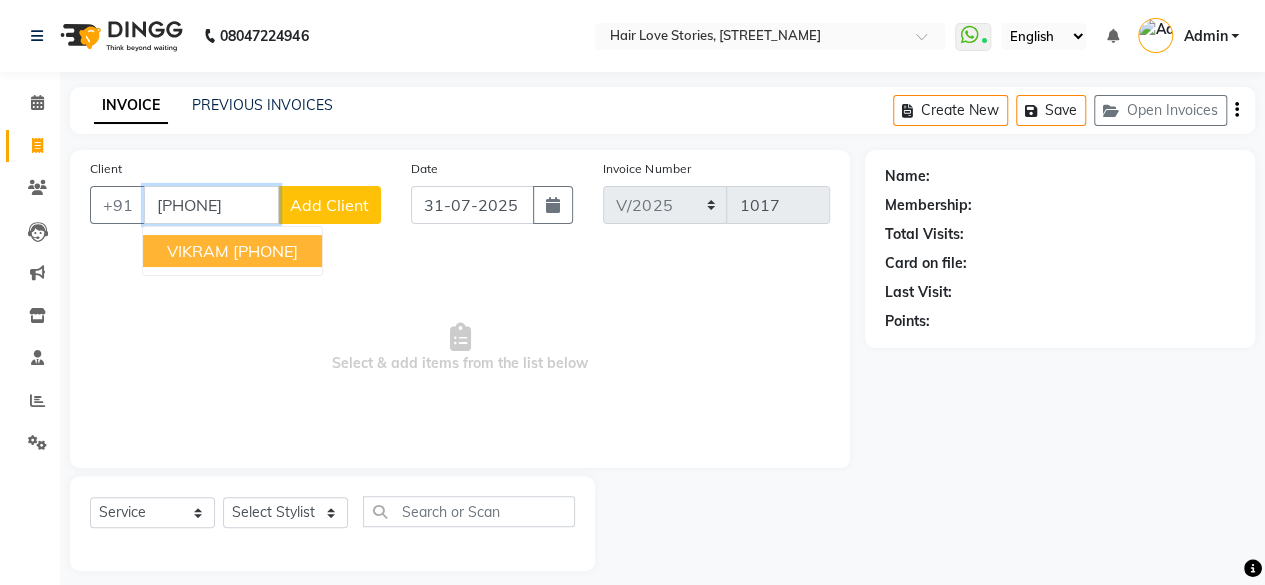 type on "[PHONE]" 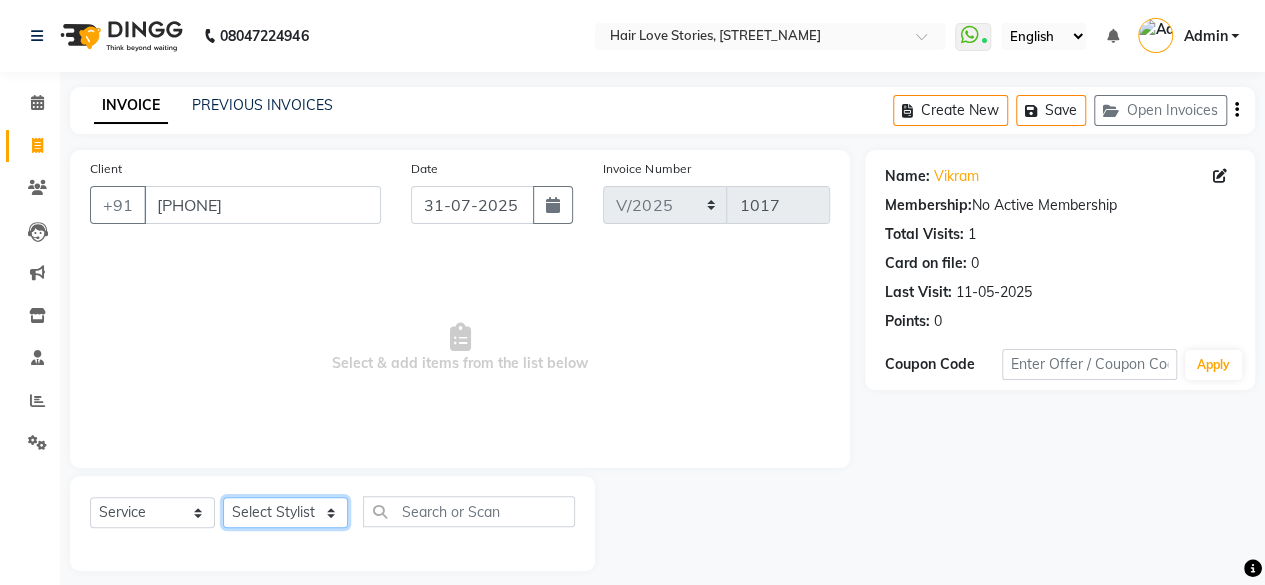 drag, startPoint x: 310, startPoint y: 508, endPoint x: 276, endPoint y: 516, distance: 34.928497 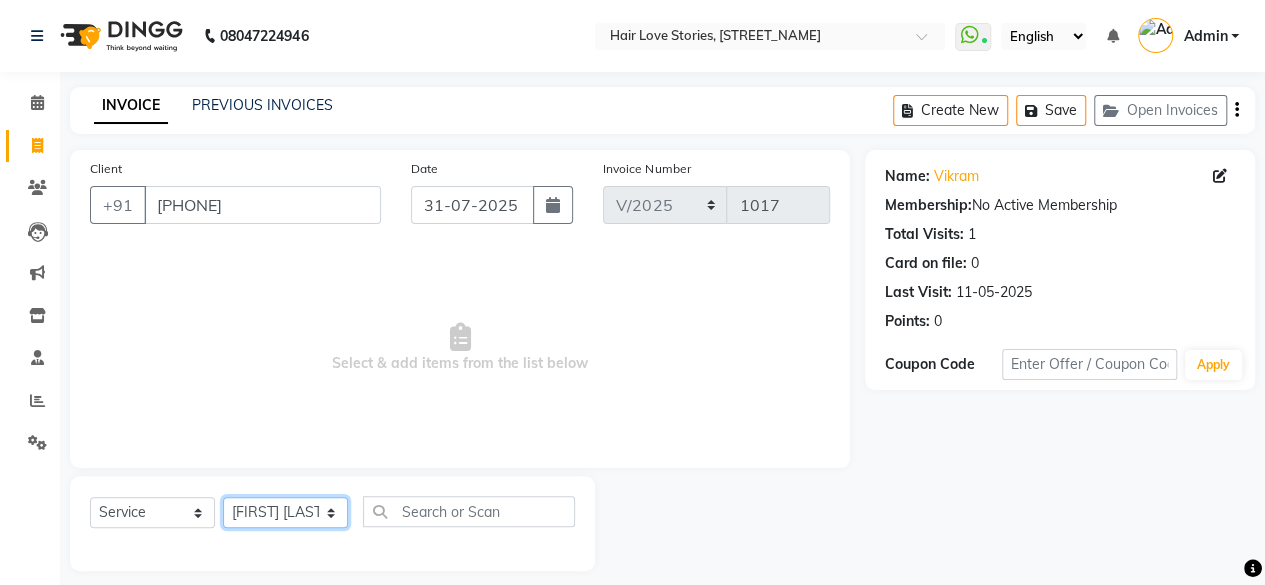 click on "Select Stylist [FIRST] [LAST] [FIRST] [LAST] [FIRST] [LAST] [FIRST] [LAST] [FIRST] [LAST] [FIRST] [LAST] [FIRST] [LAST] [FIRST] [LAST] [FIRST] [LAST] [FIRST] [LAST]" 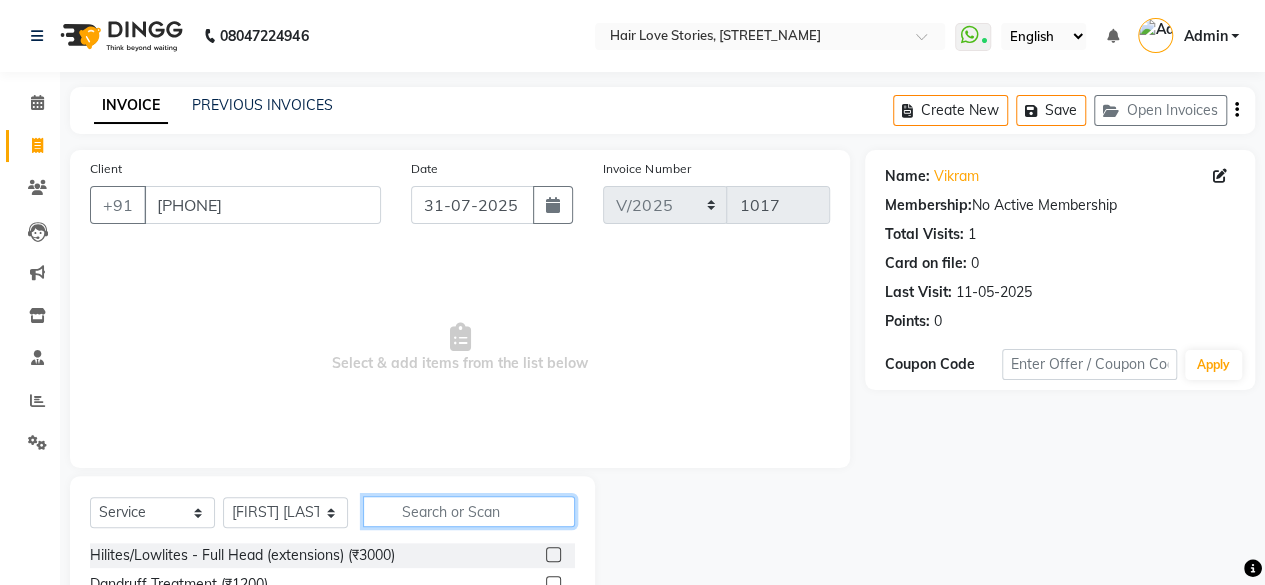 click 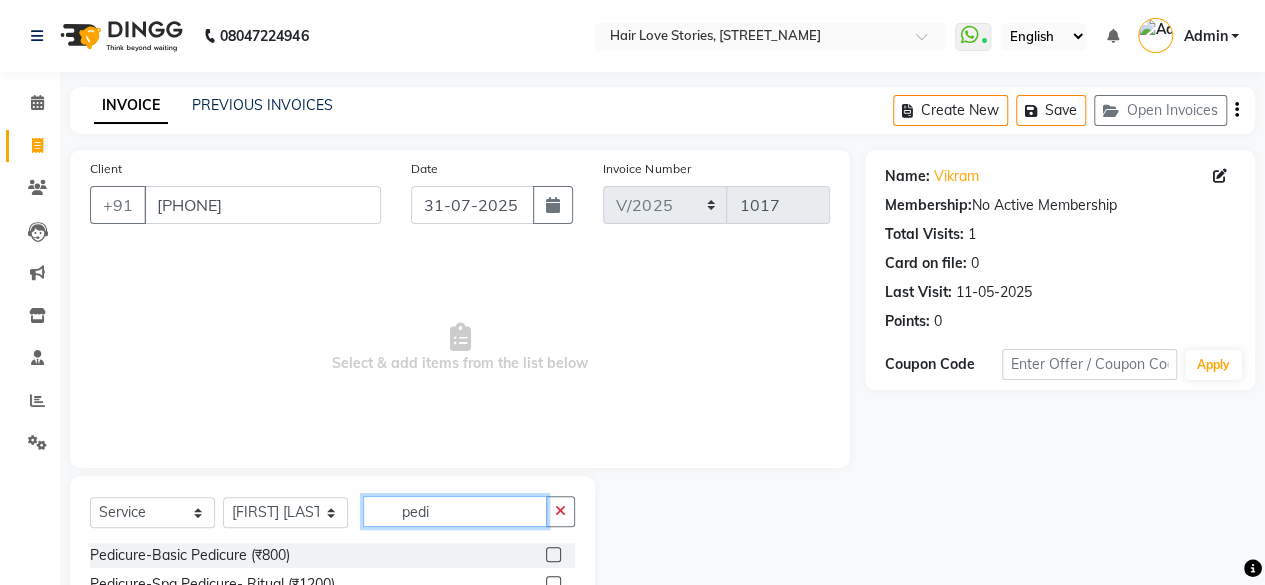 type on "pedi" 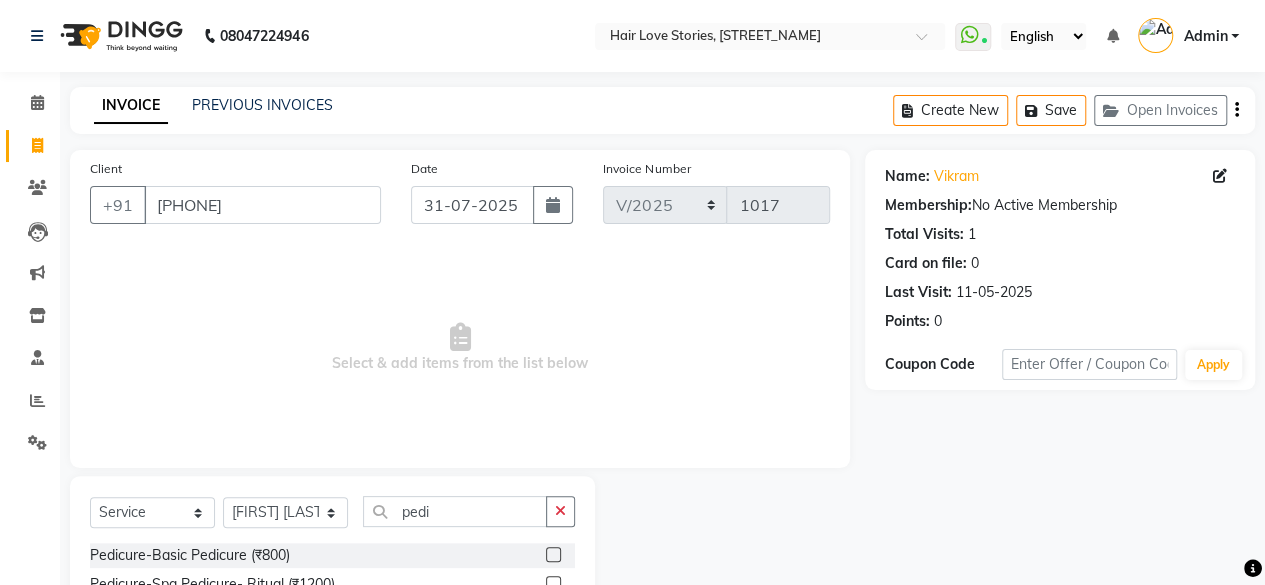 click 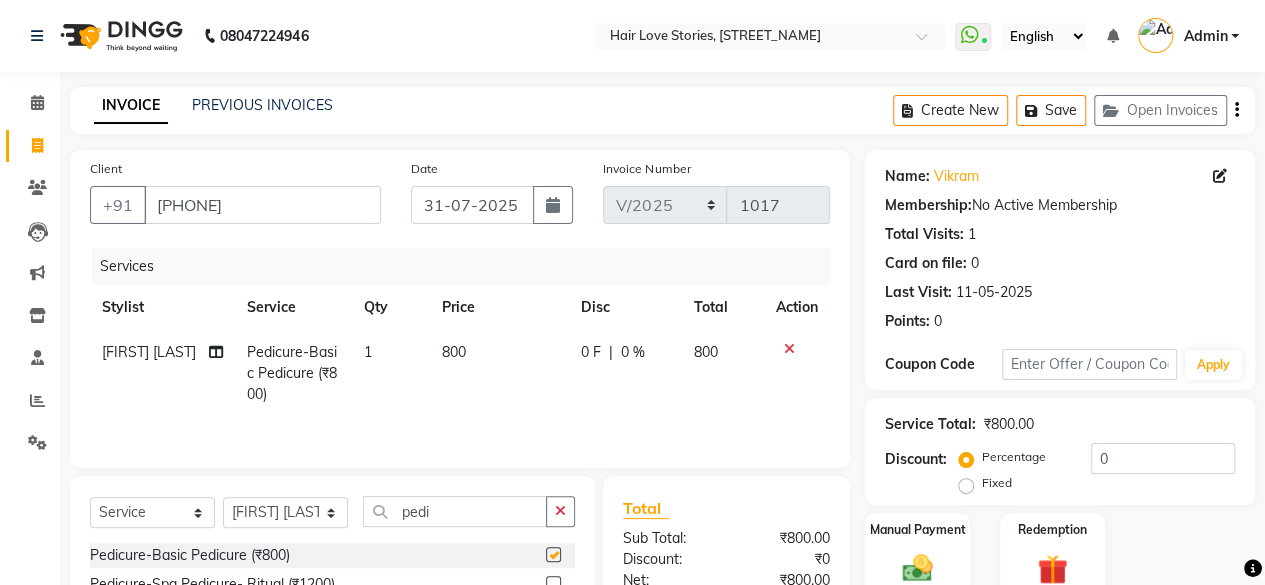 checkbox on "false" 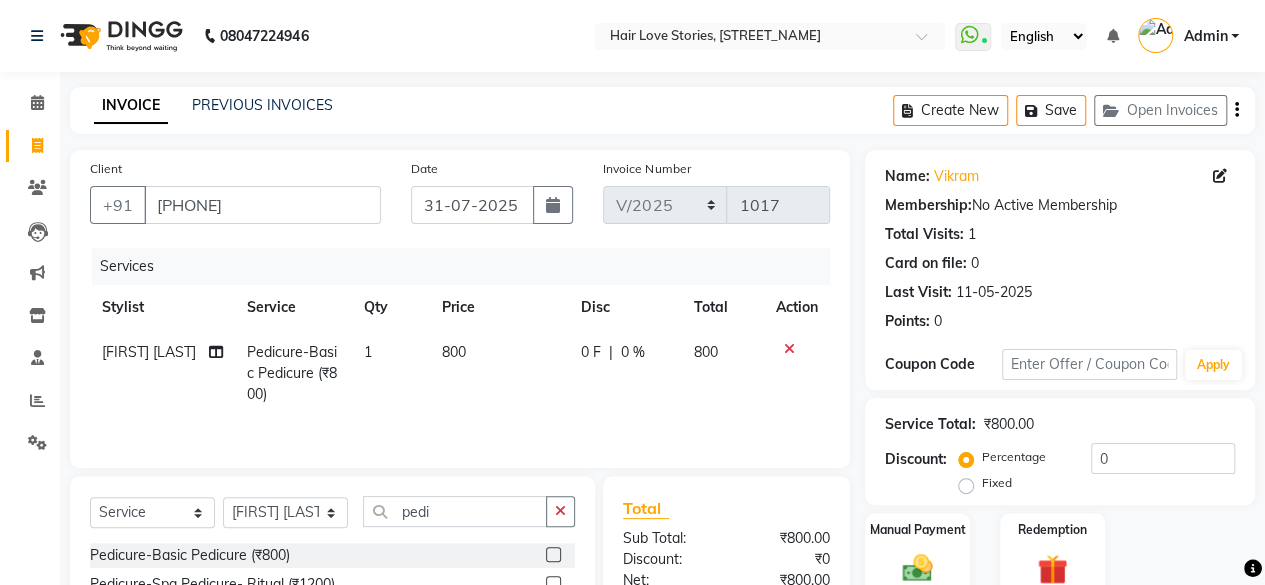 click on "800" 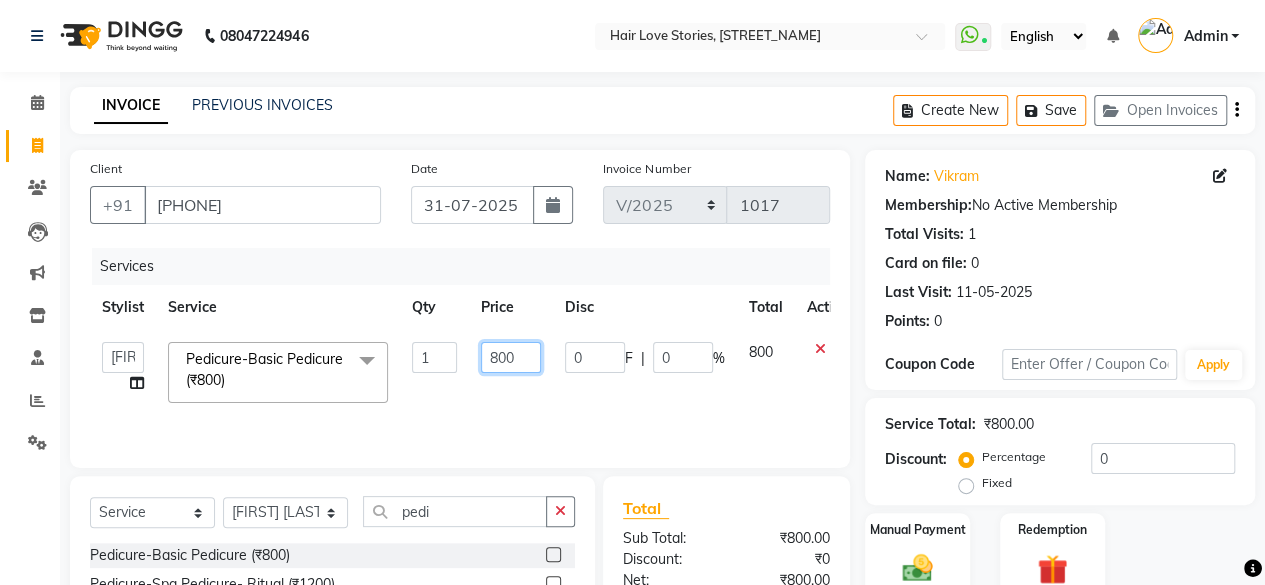 click on "800" 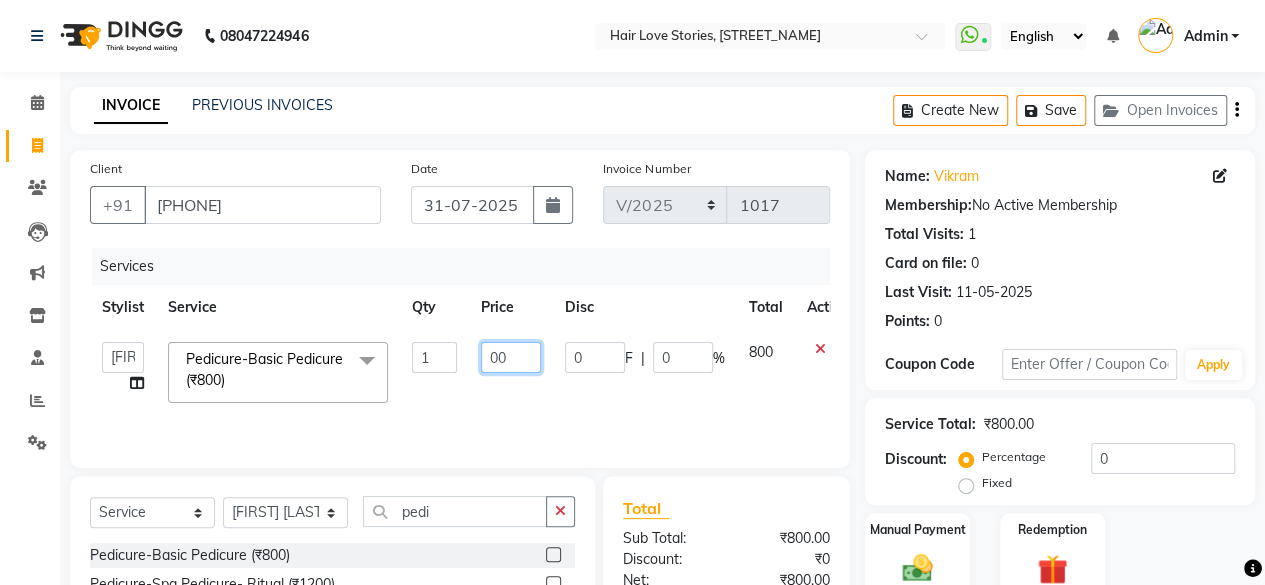 type on "900" 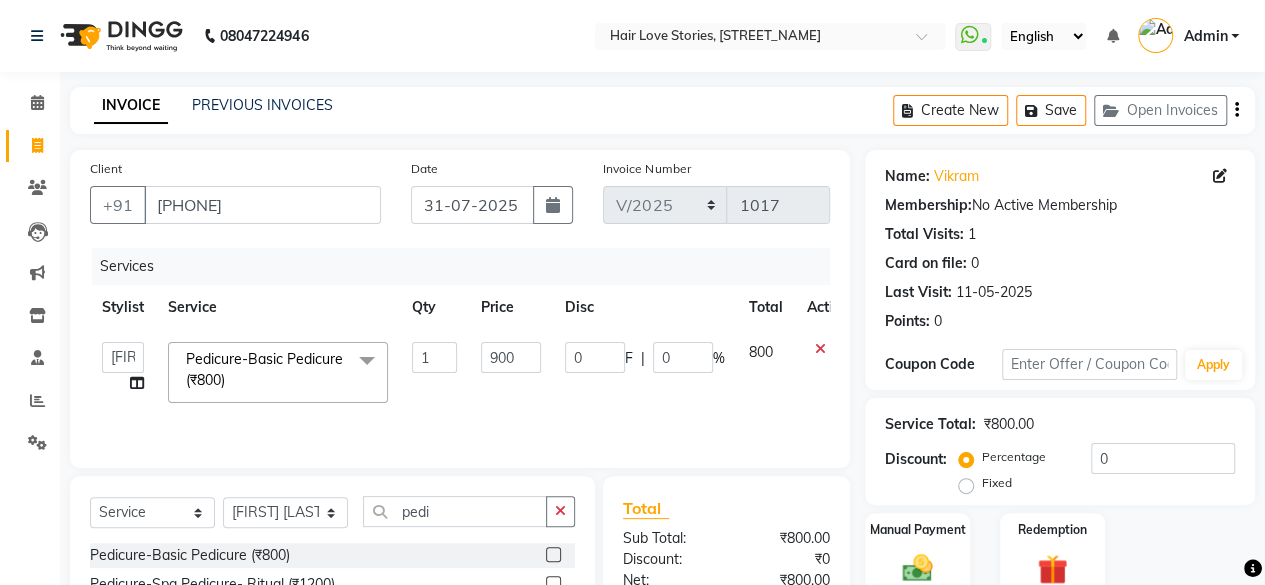 click on "Service Total:  ₹800.00  Discount:  Percentage   Fixed  0" 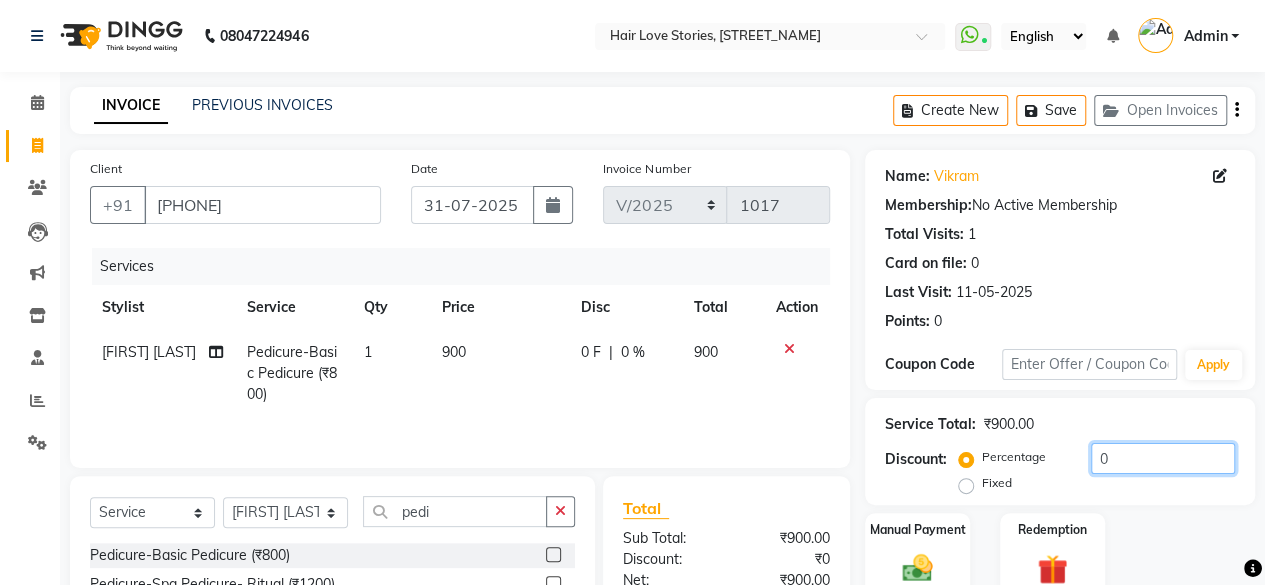 click on "0" 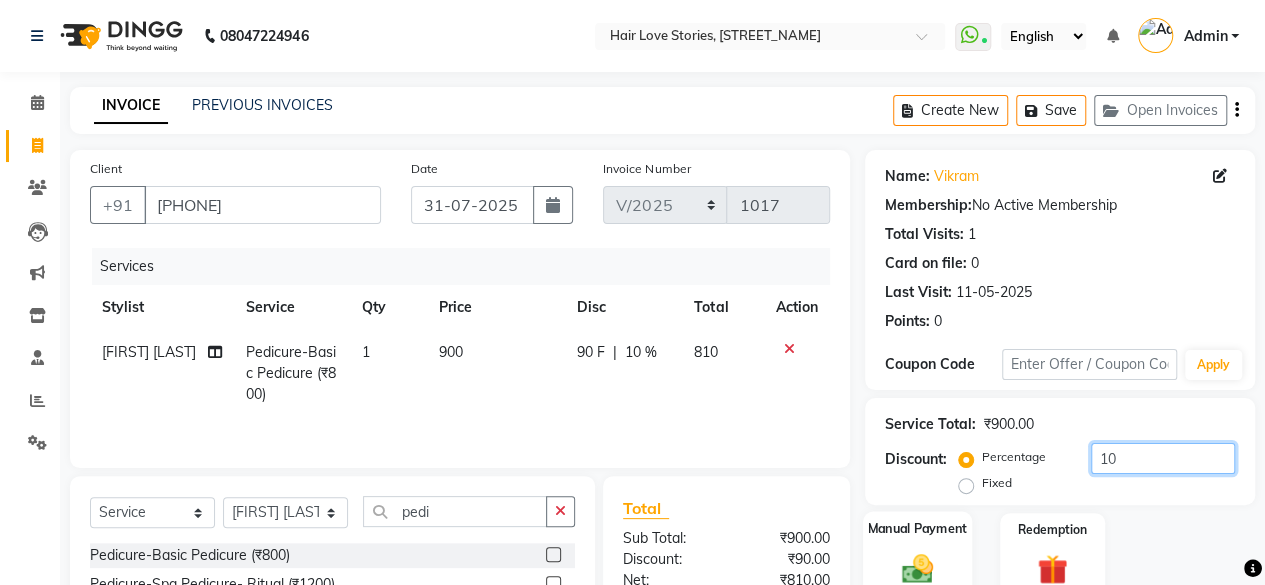 type on "10" 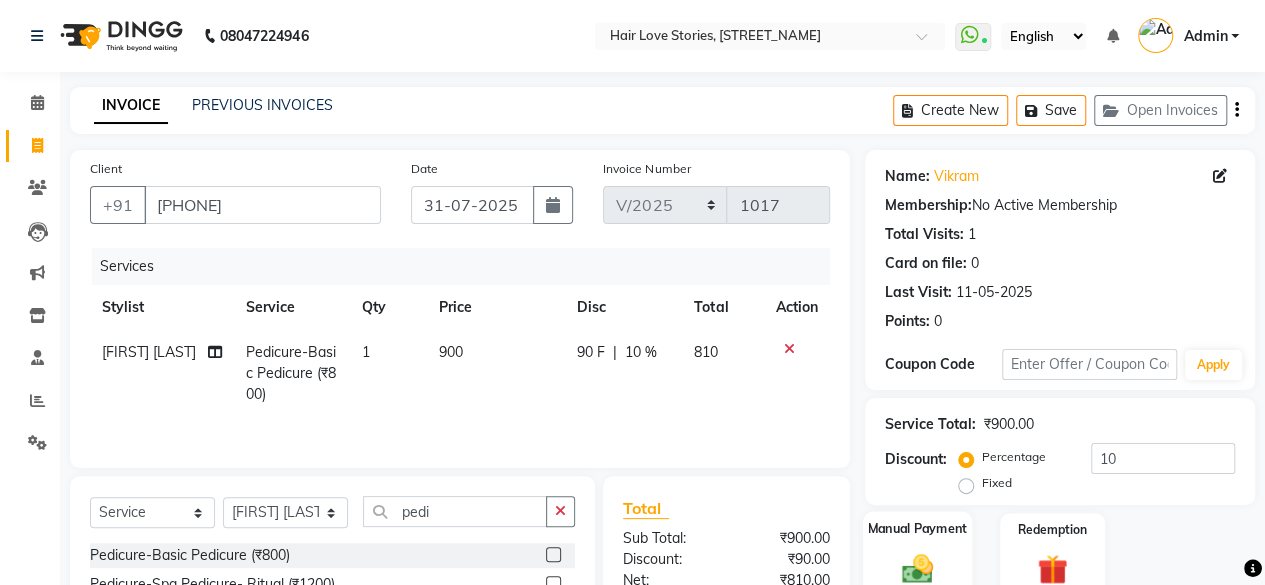click 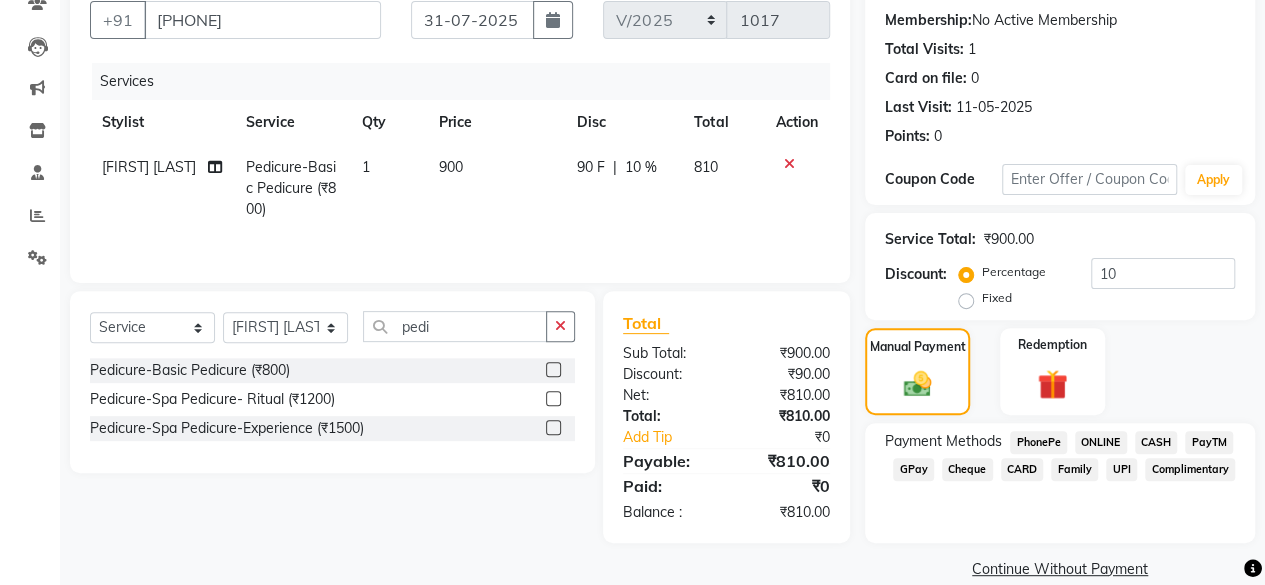 scroll, scrollTop: 213, scrollLeft: 0, axis: vertical 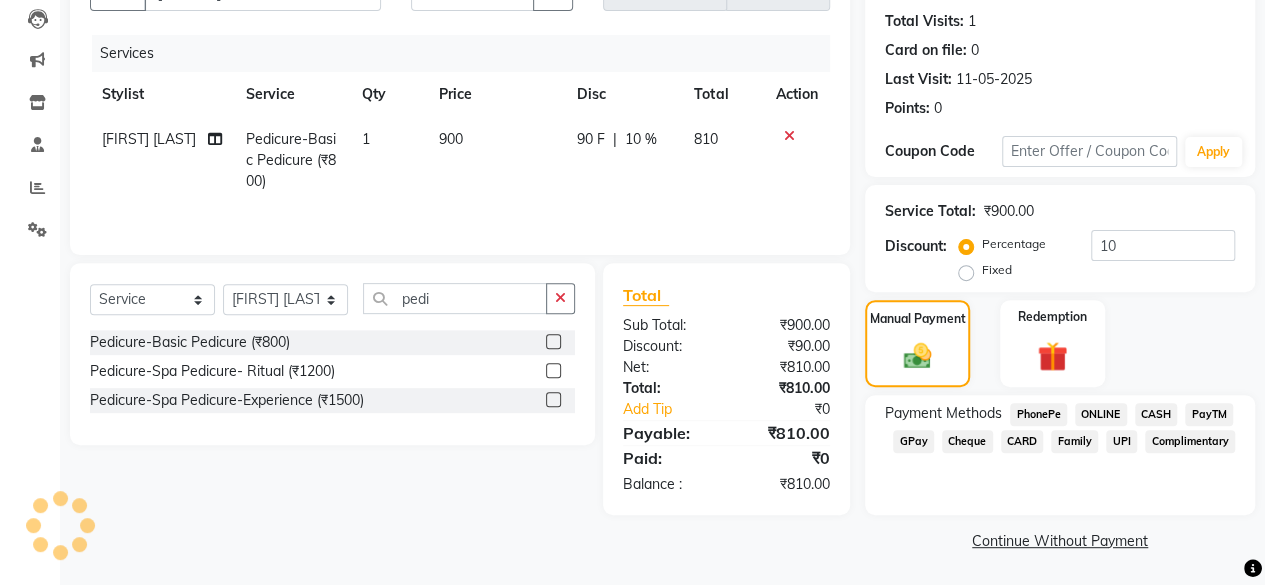 click on "CASH" 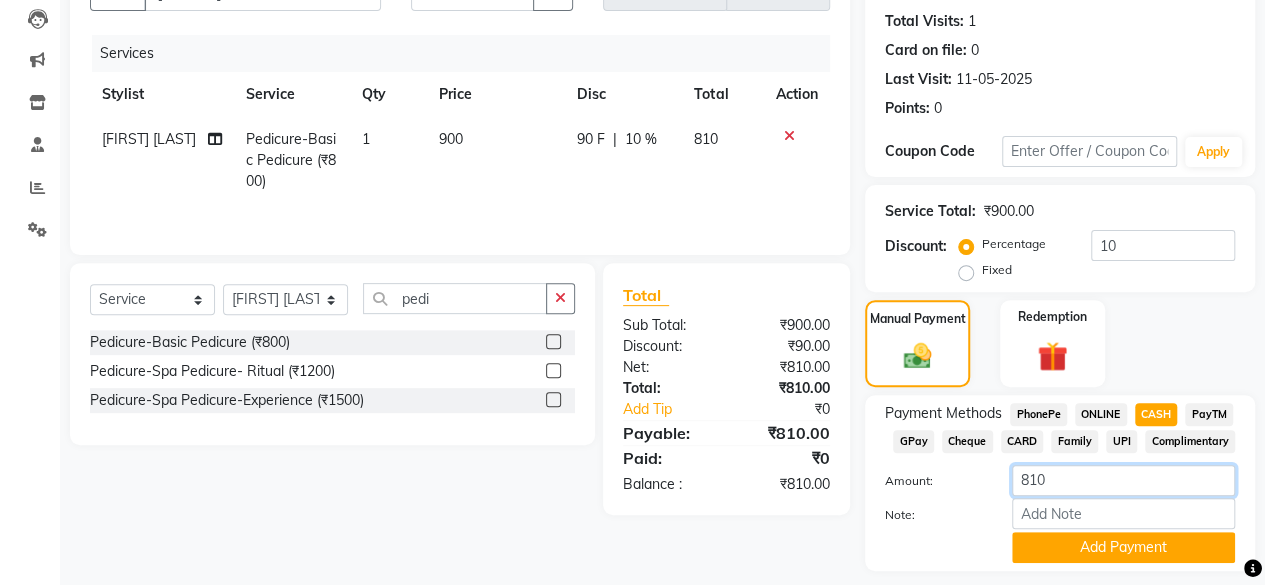 click on "810" 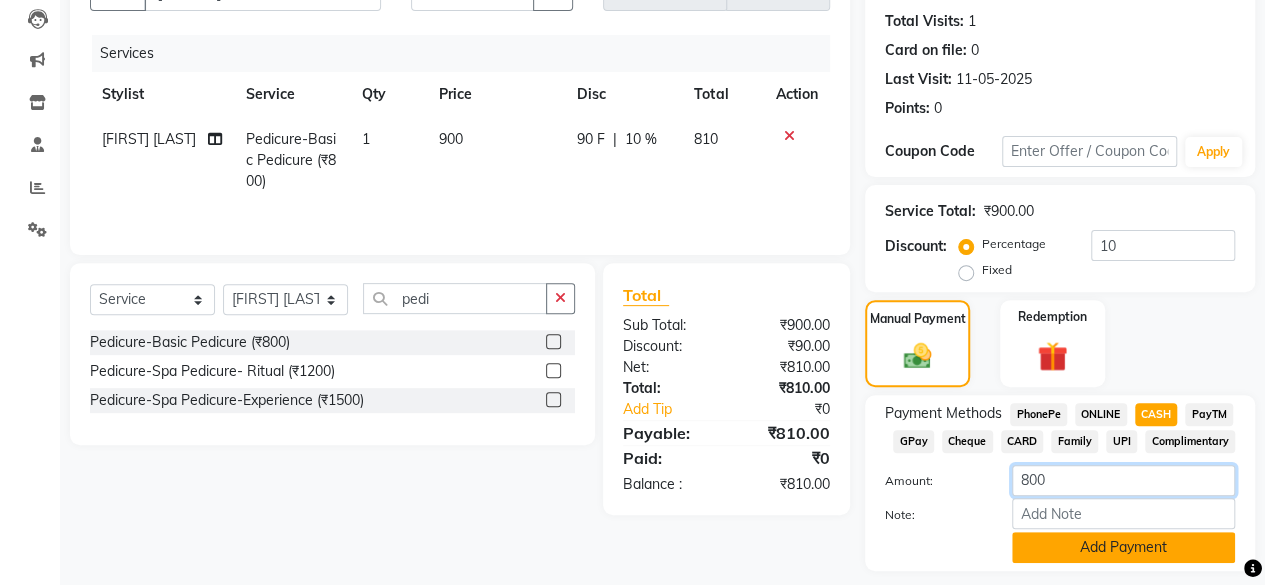 type on "800" 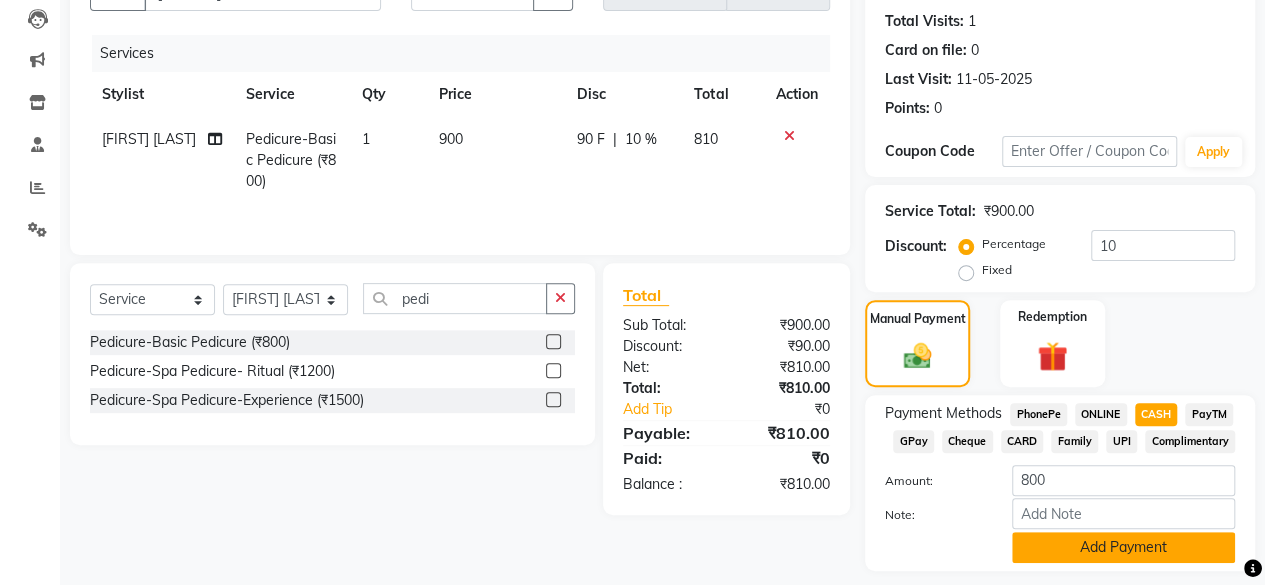 click on "Add Payment" 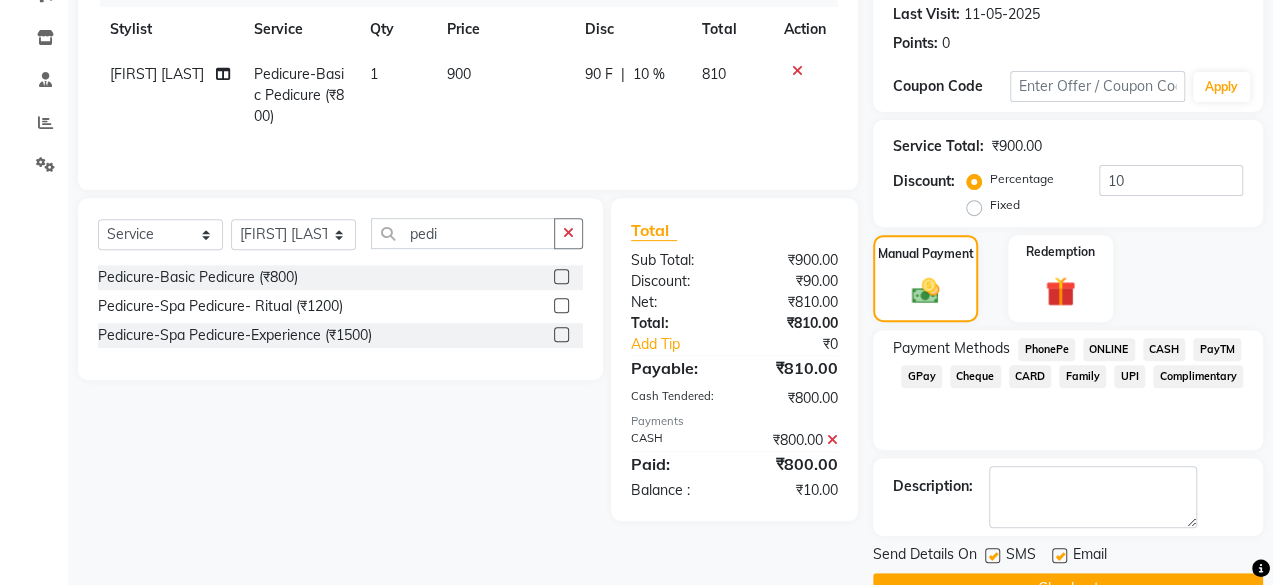 scroll, scrollTop: 324, scrollLeft: 0, axis: vertical 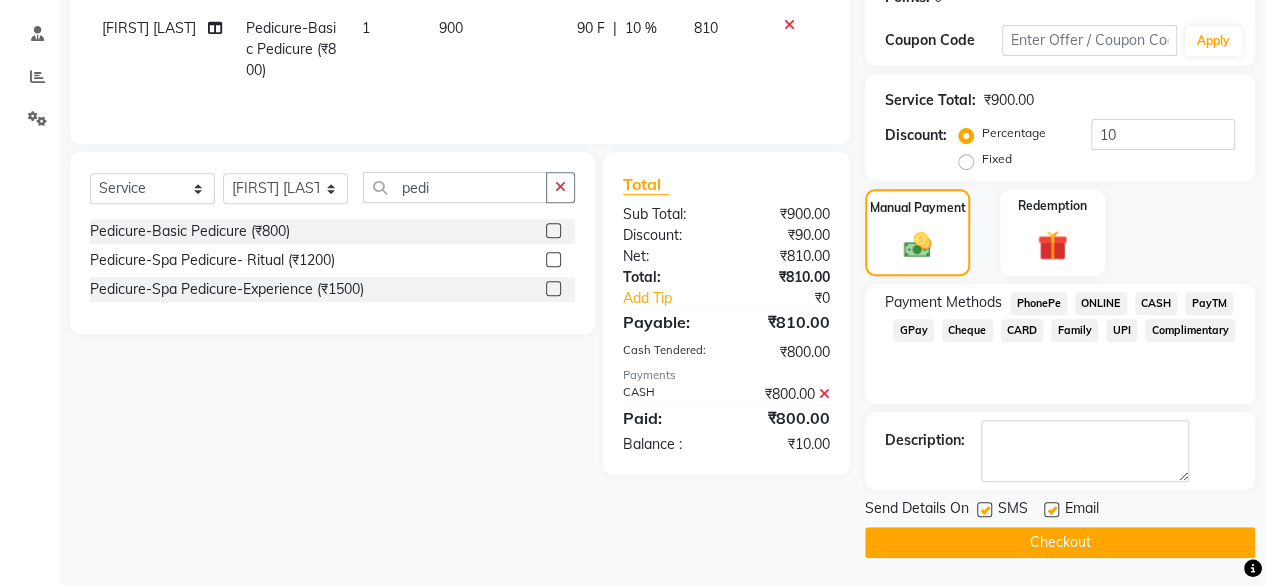 click 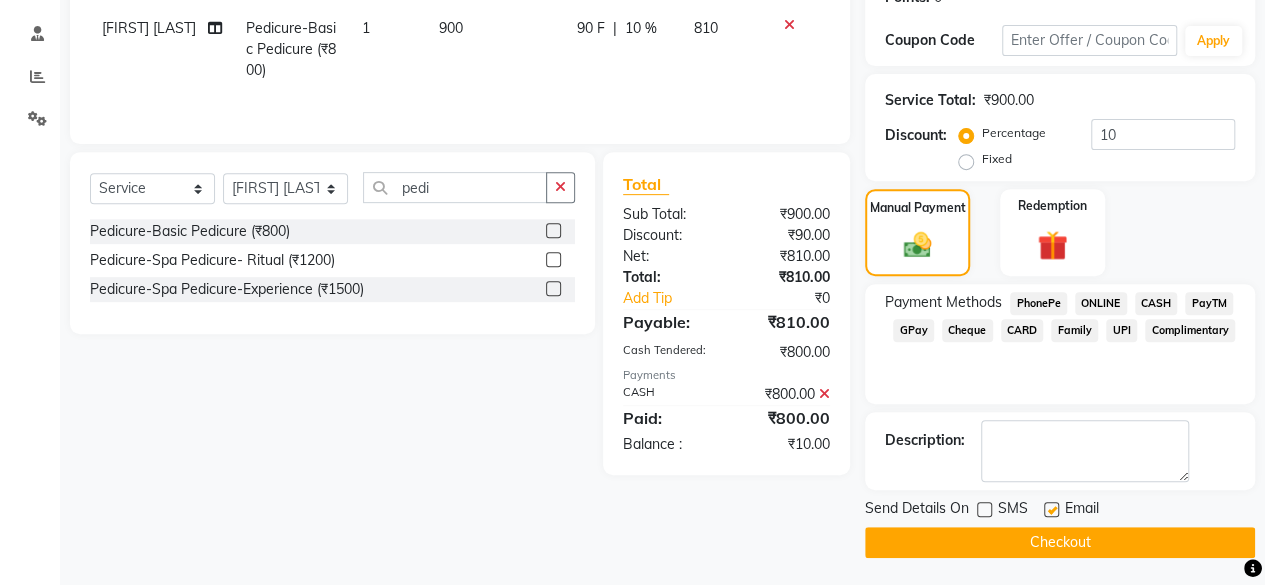 click on "Checkout" 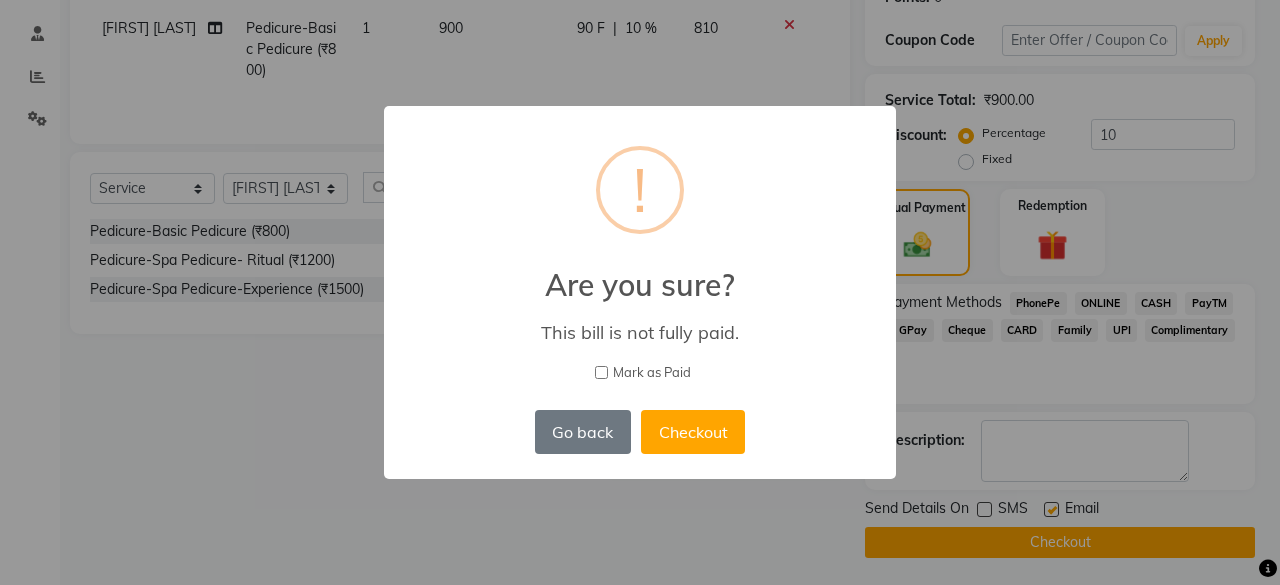 click on "Mark as Paid" at bounding box center [601, 372] 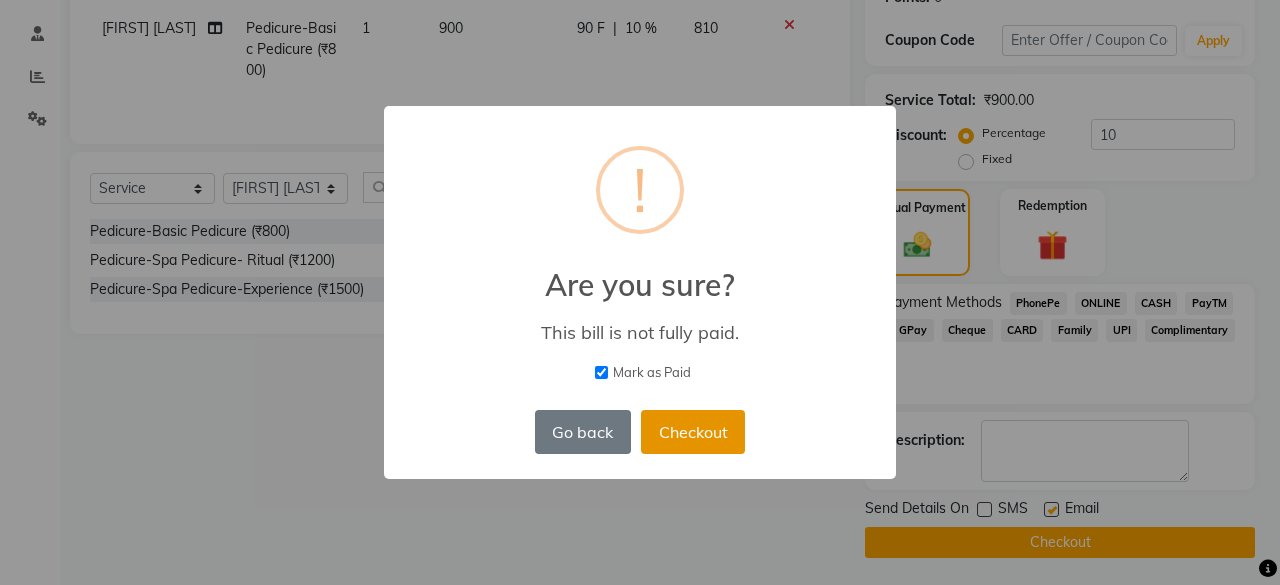 click on "Checkout" at bounding box center (693, 432) 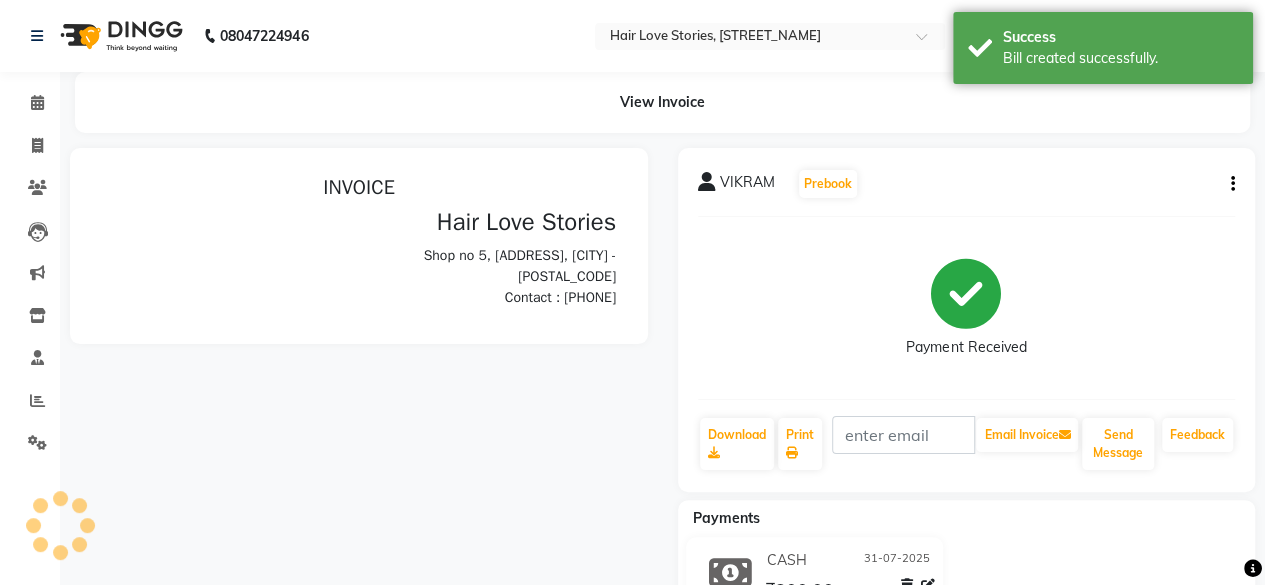 scroll, scrollTop: 0, scrollLeft: 0, axis: both 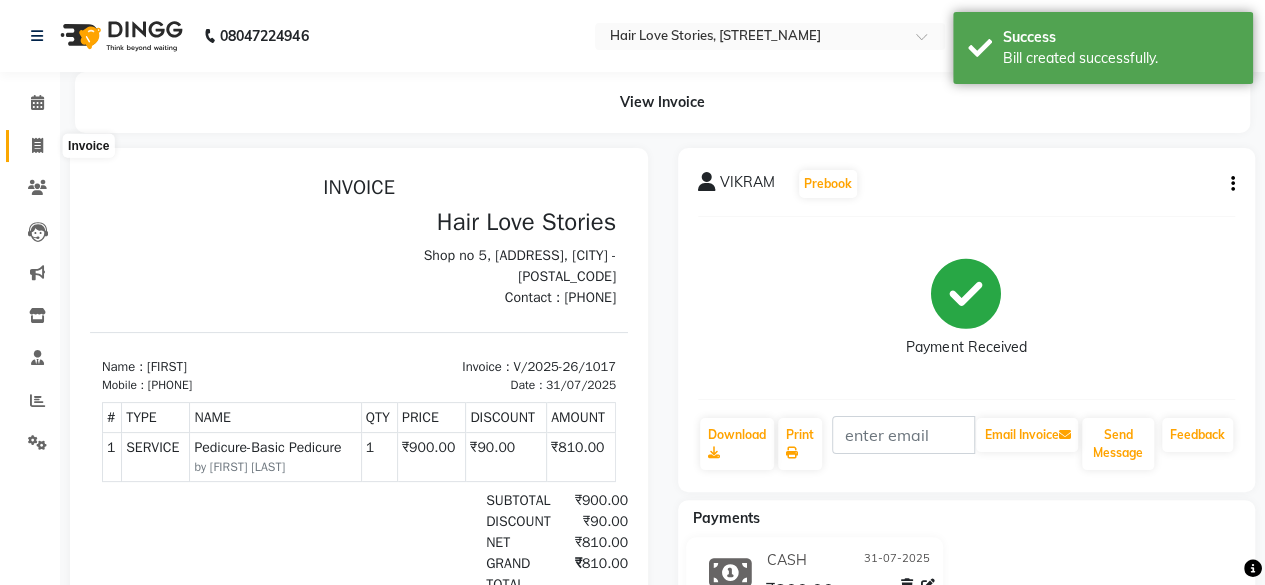 click 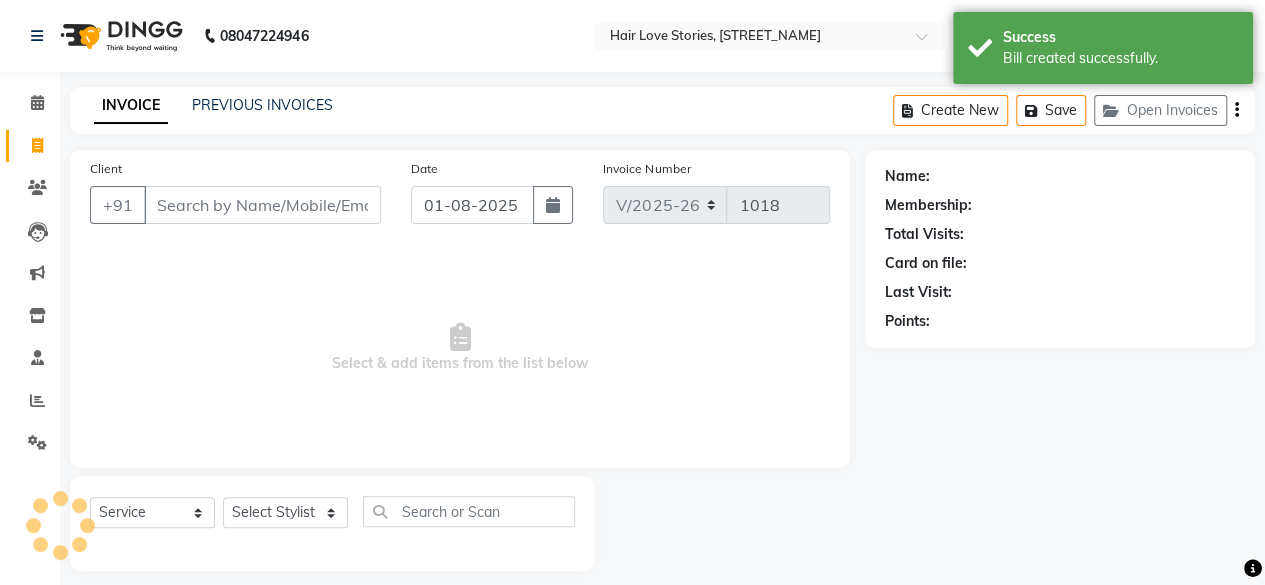 scroll, scrollTop: 15, scrollLeft: 0, axis: vertical 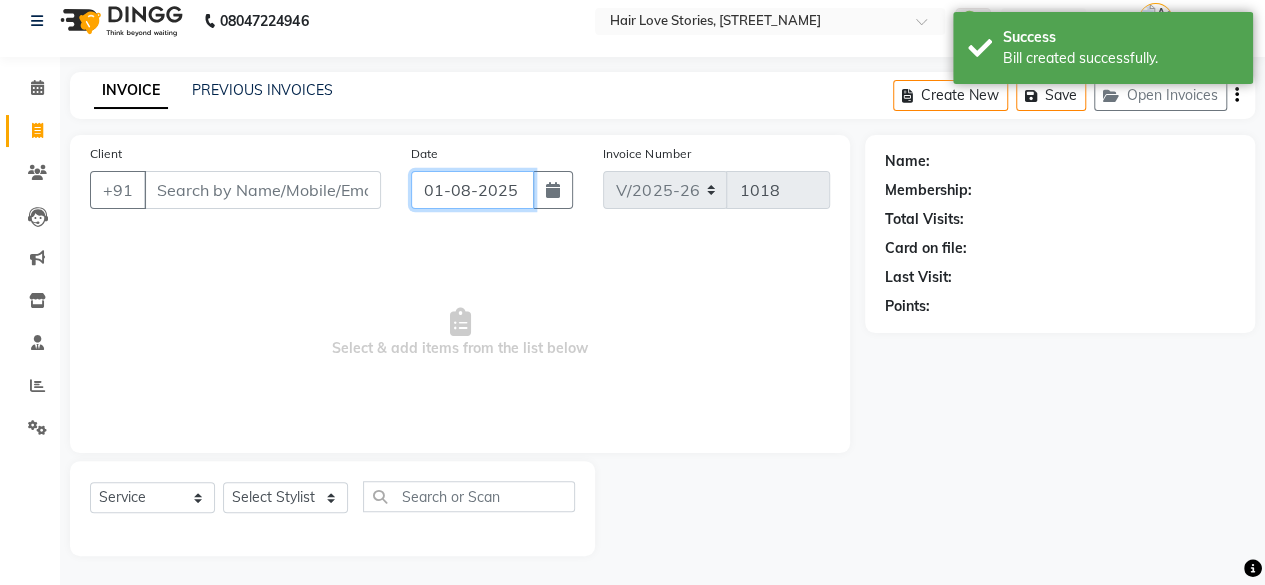click on "01-08-2025" 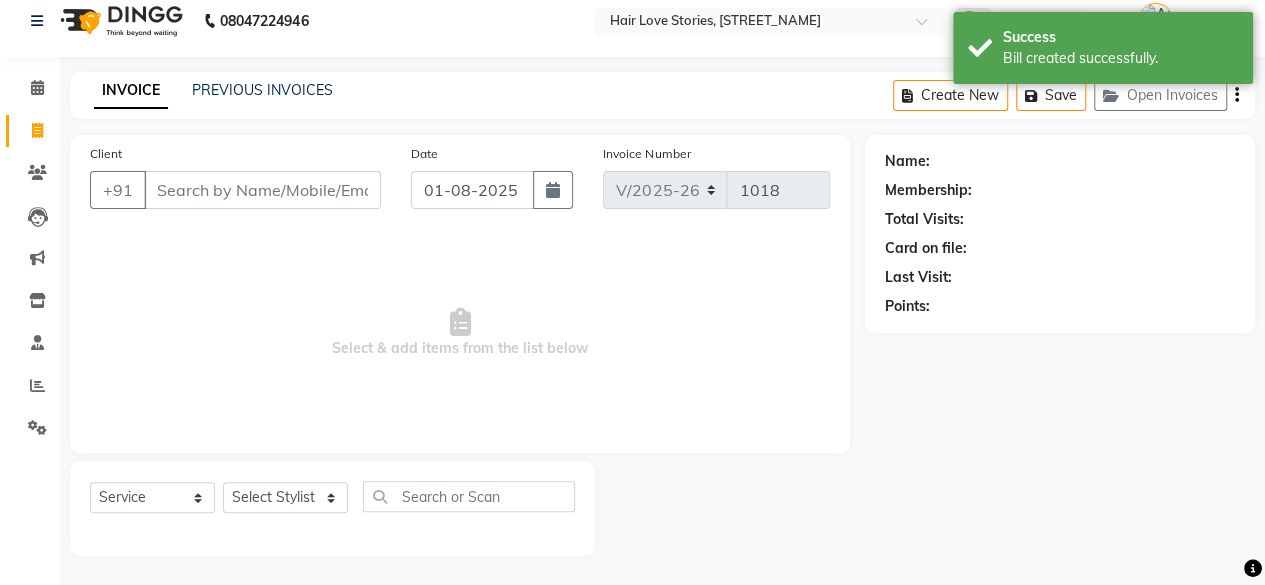 select on "8" 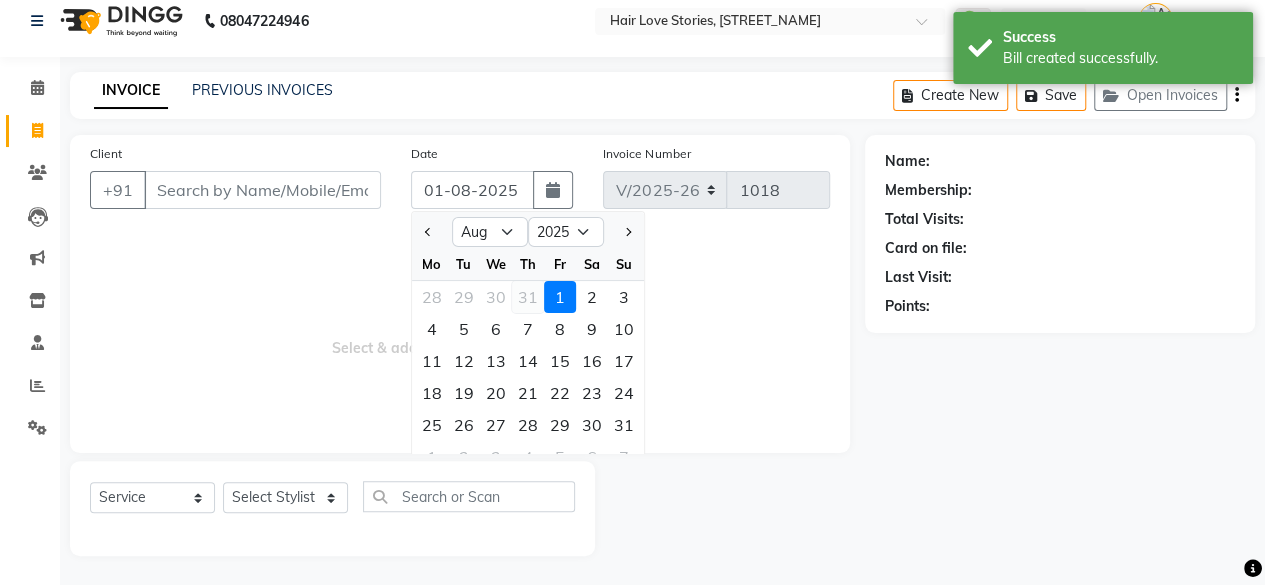 click on "31" 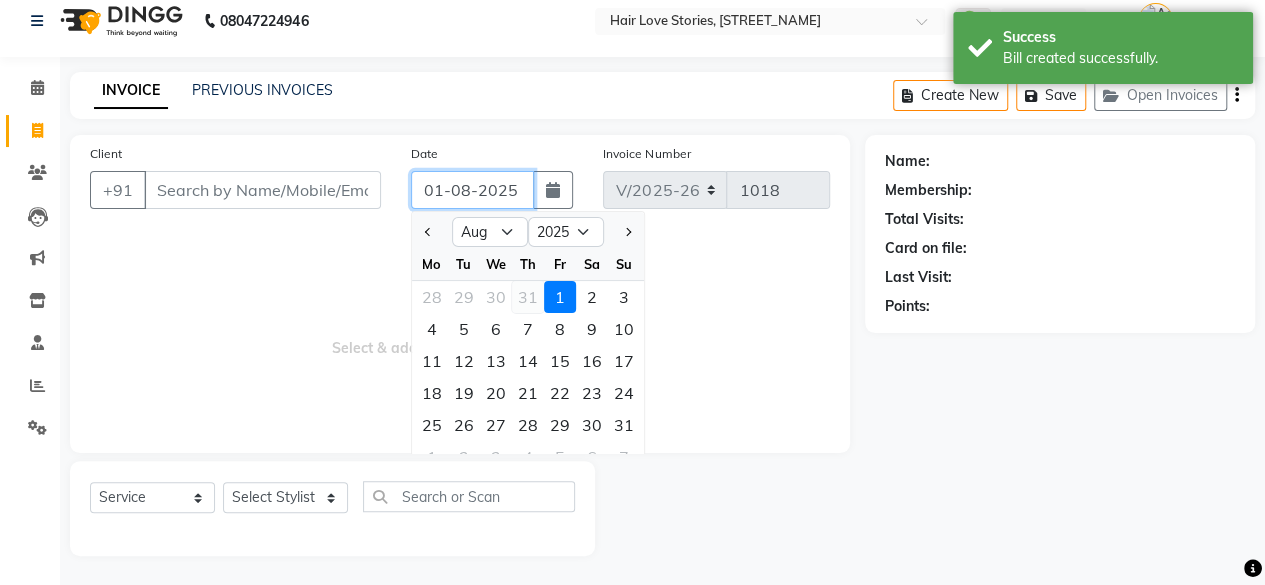 type on "31-07-2025" 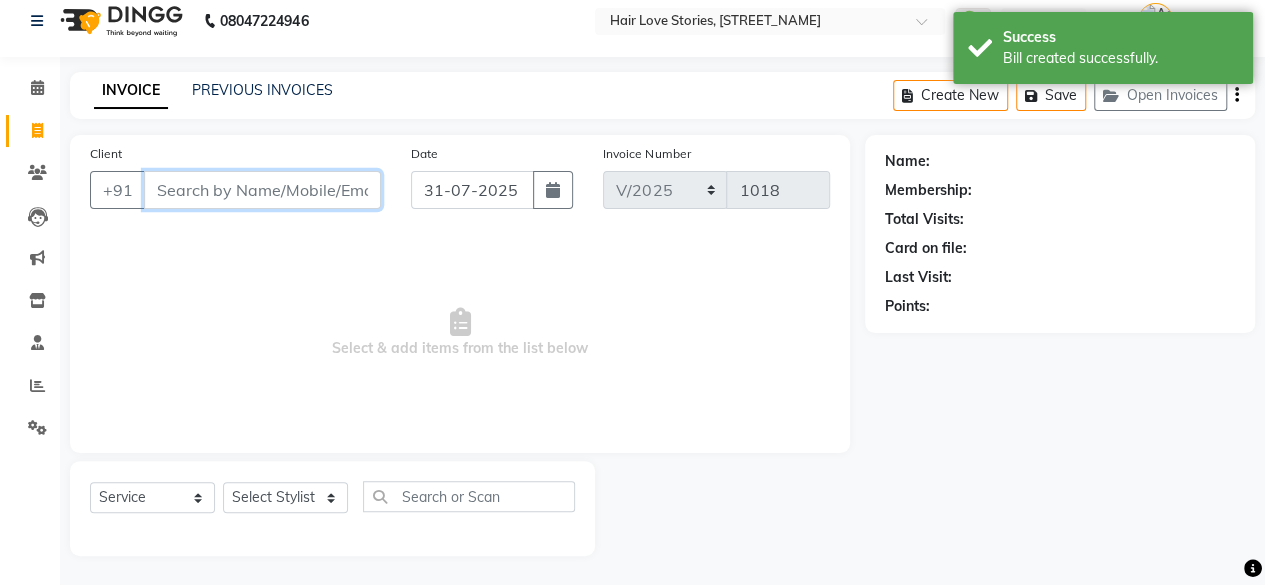 click on "Client" at bounding box center [262, 190] 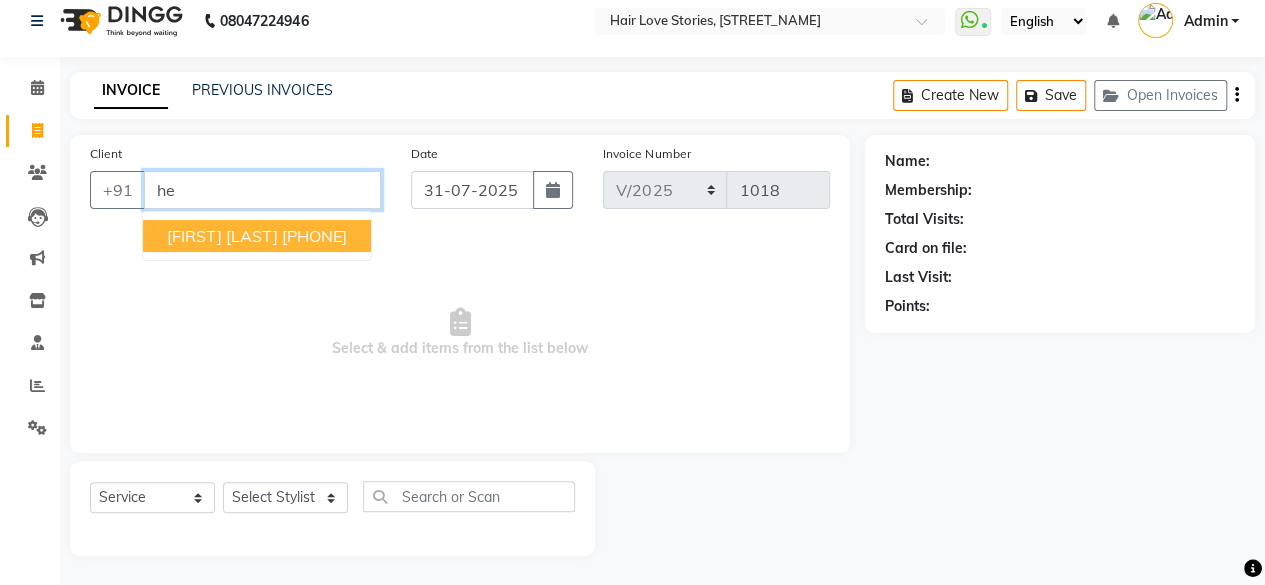 type on "h" 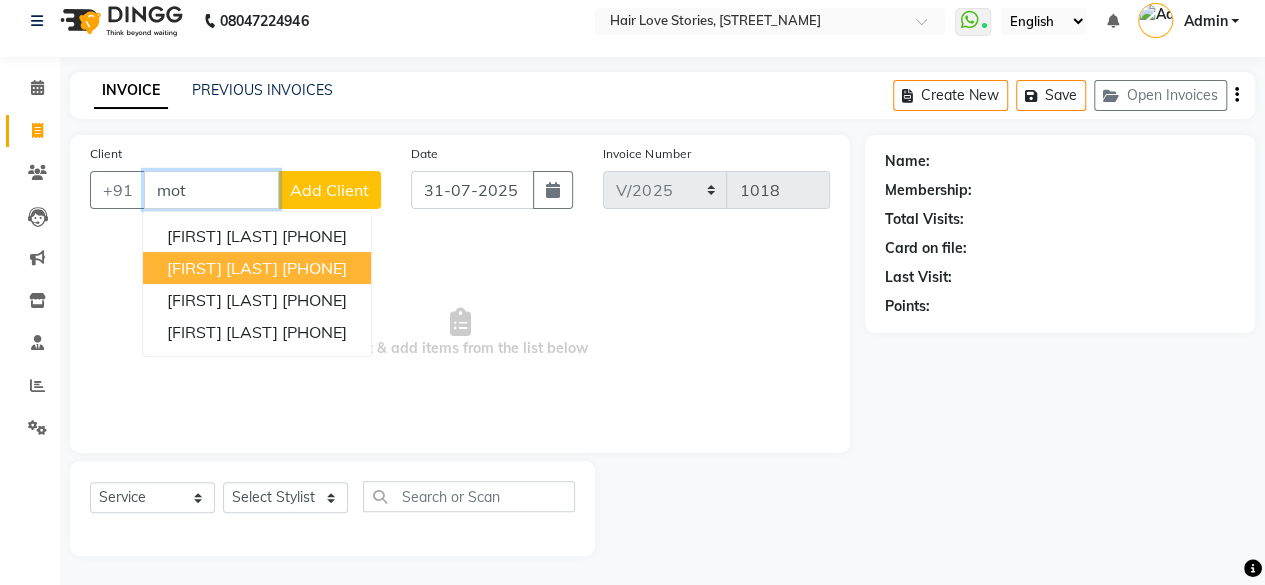 click on "[PHONE]" at bounding box center [314, 268] 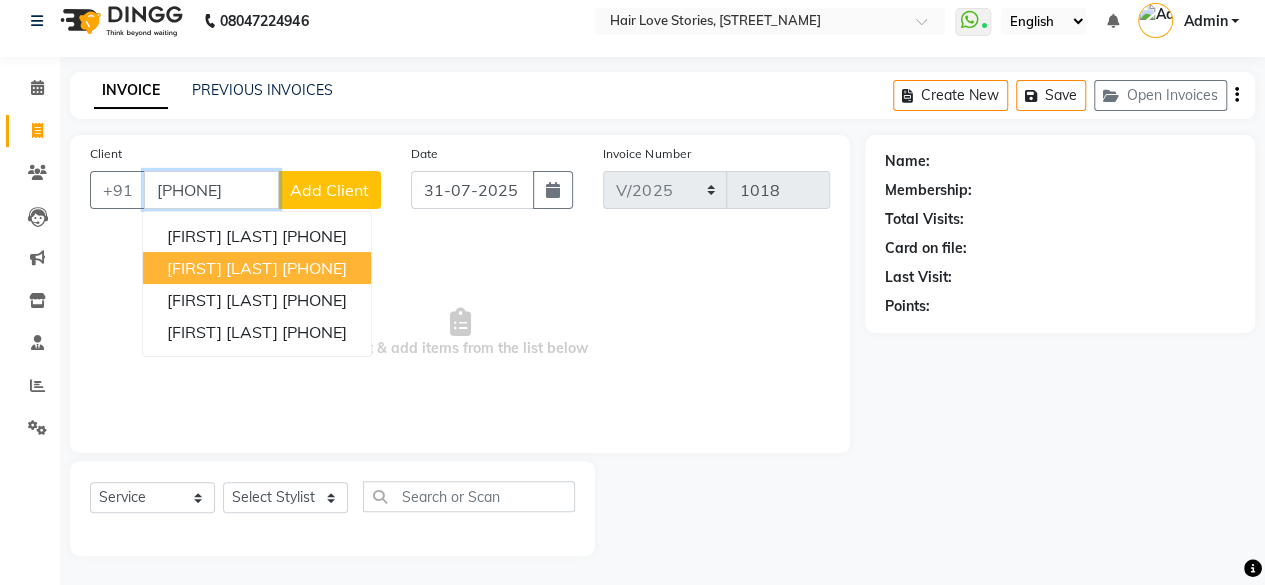 type on "[PHONE]" 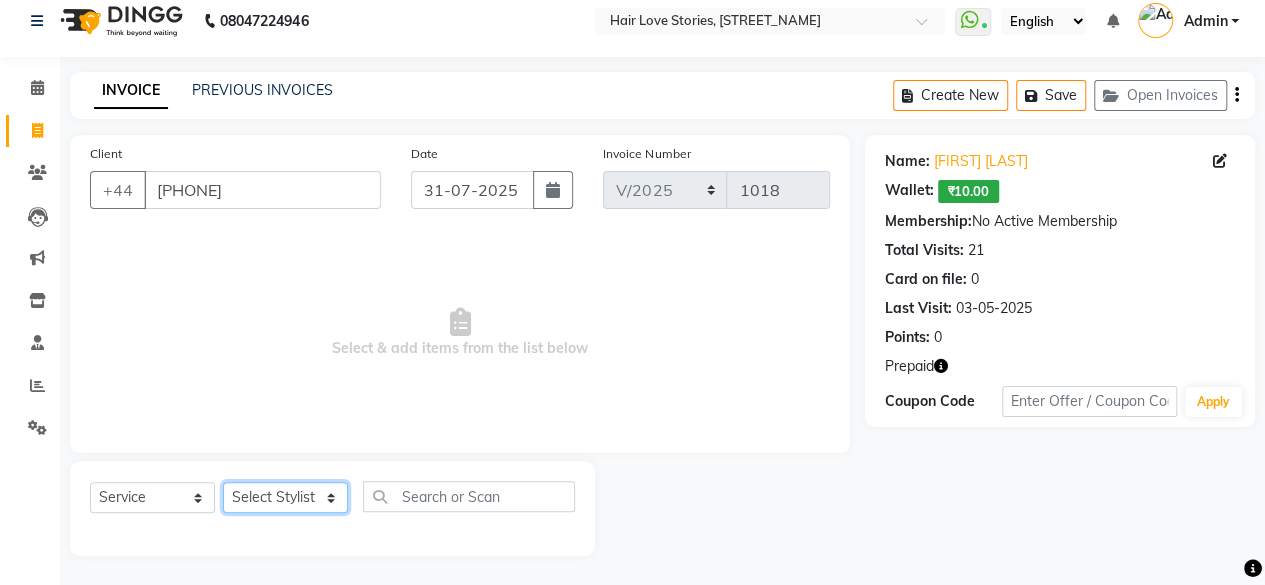 click on "Select Stylist [FIRST] [LAST] [FIRST] [LAST] [FIRST] [LAST] [FIRST] [LAST] [FIRST] [LAST] [FIRST] [LAST] [FIRST] [LAST] [FIRST] [LAST] [FIRST] [LAST] [FIRST] [LAST]" 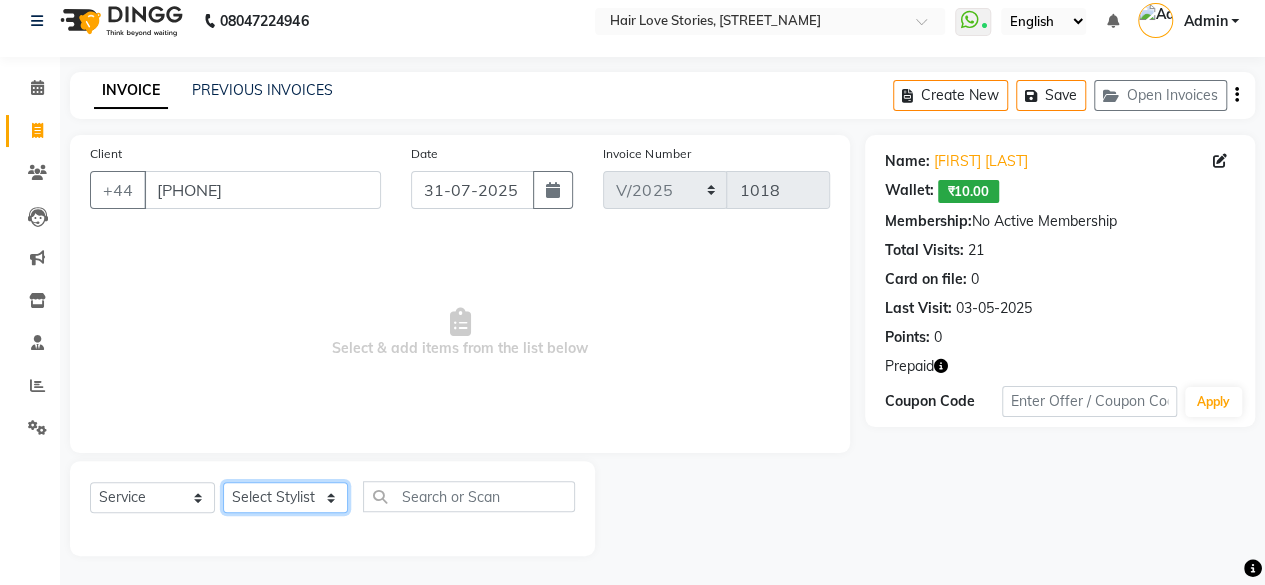 select on "19052" 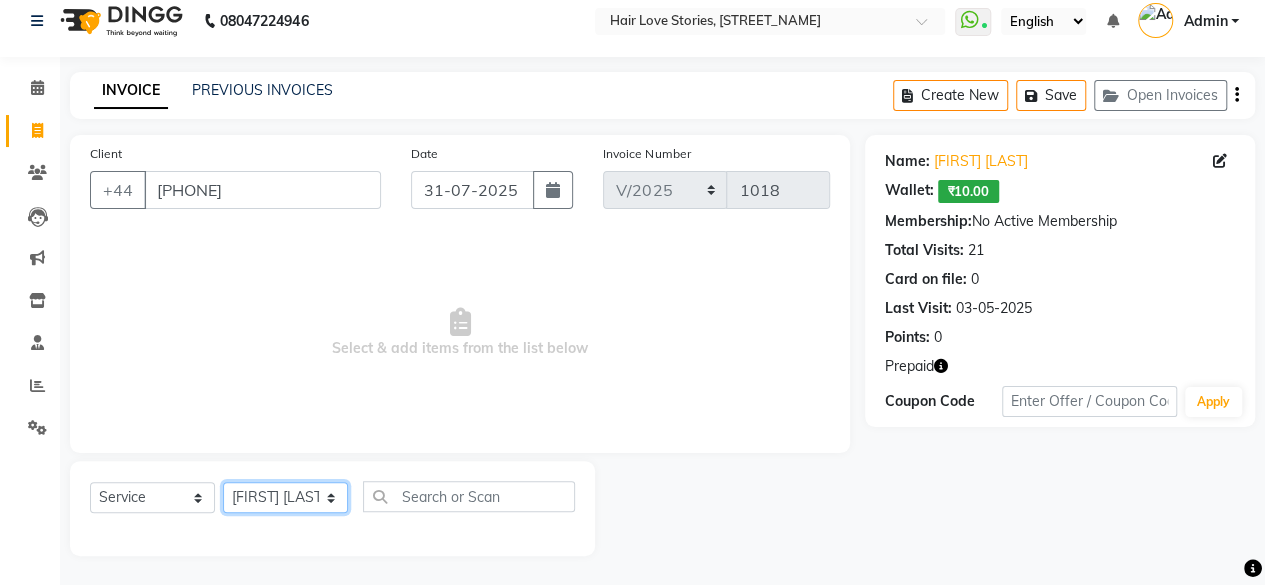 click on "Select Stylist [FIRST] [LAST] [FIRST] [LAST] [FIRST] [LAST] [FIRST] [LAST] [FIRST] [LAST] [FIRST] [LAST] [FIRST] [LAST] [FIRST] [LAST] [FIRST] [LAST] [FIRST] [LAST]" 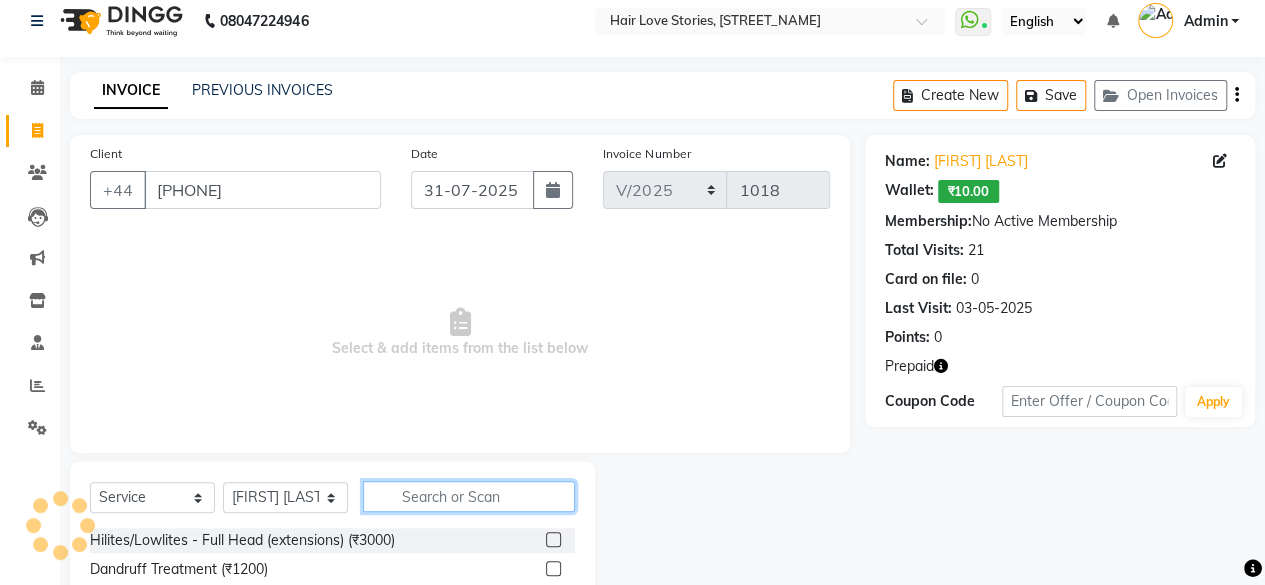 click 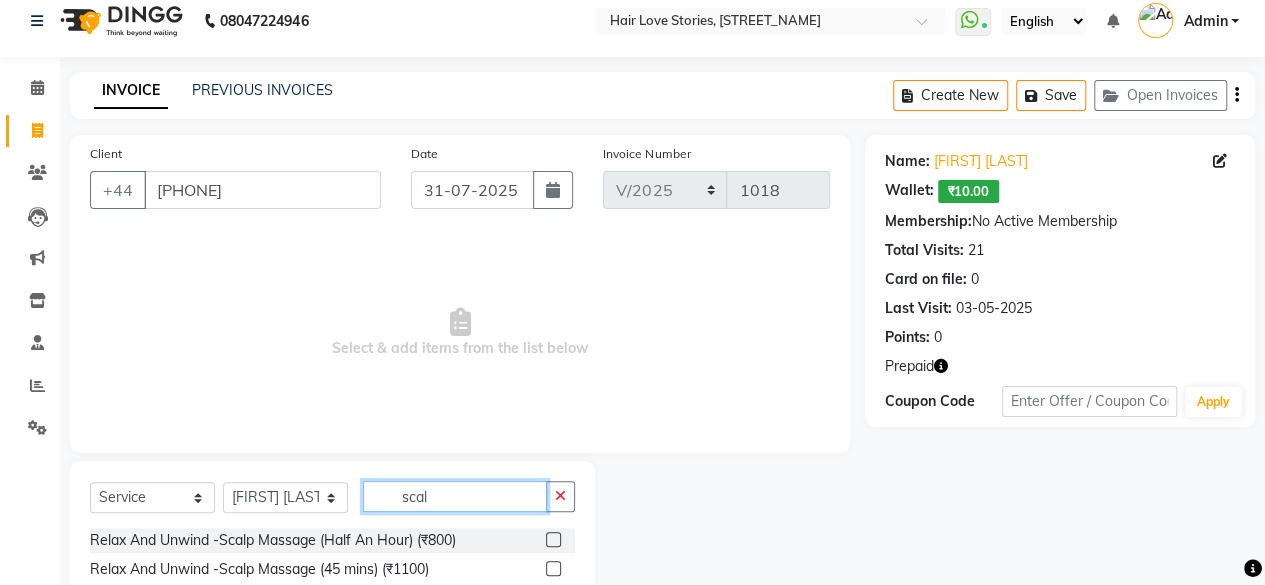 type on "scal" 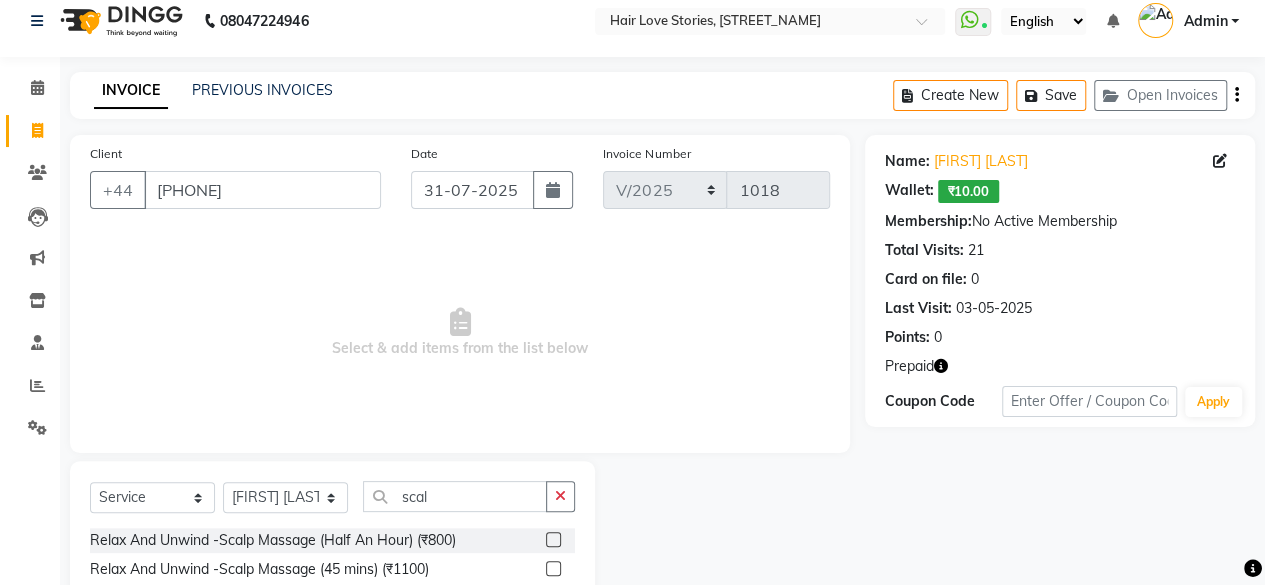 click 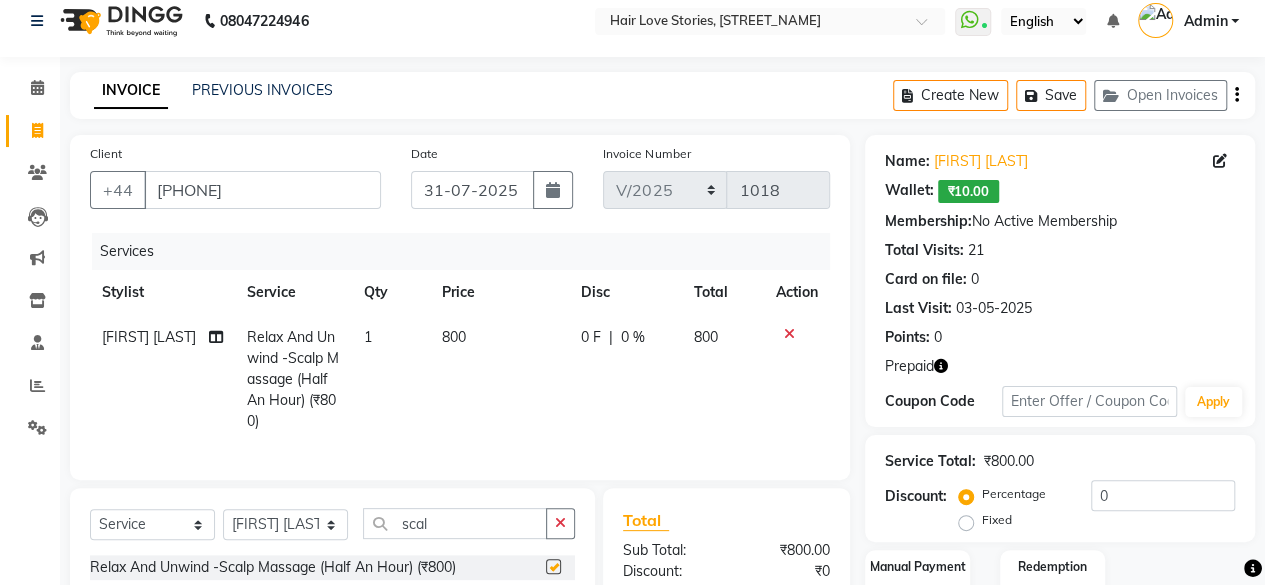 checkbox on "false" 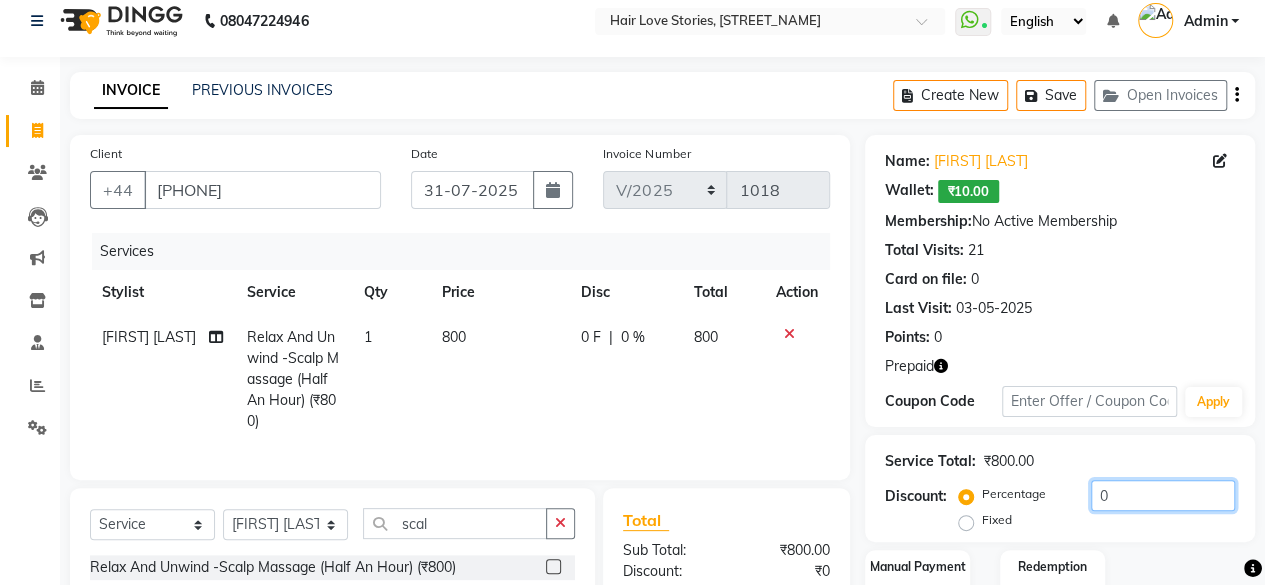 click on "0" 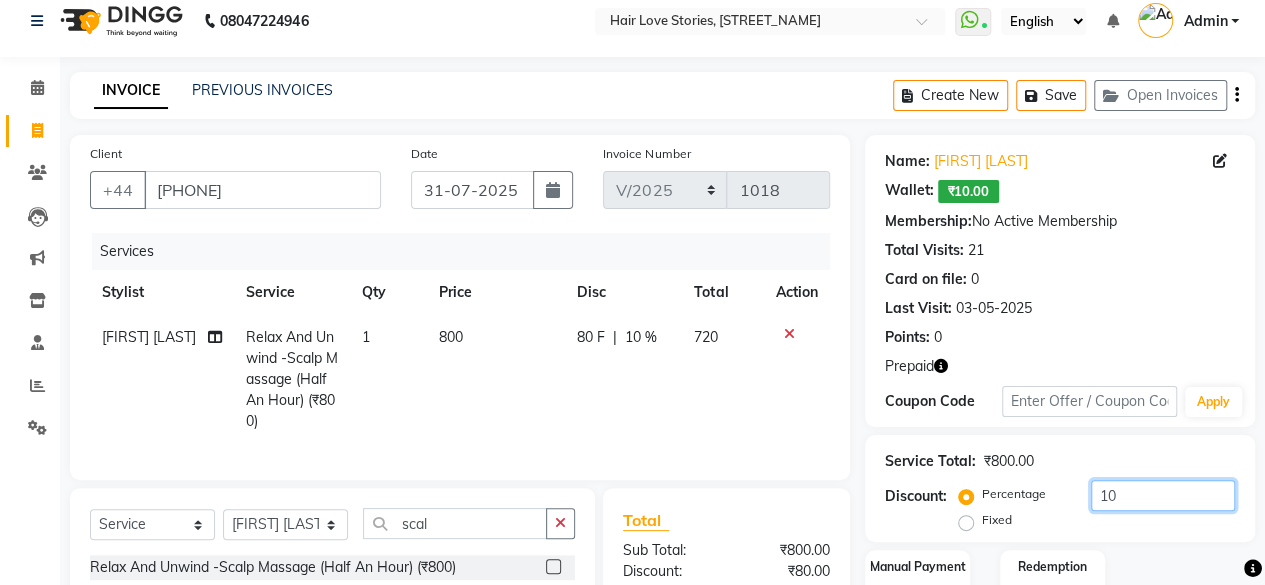 scroll, scrollTop: 214, scrollLeft: 0, axis: vertical 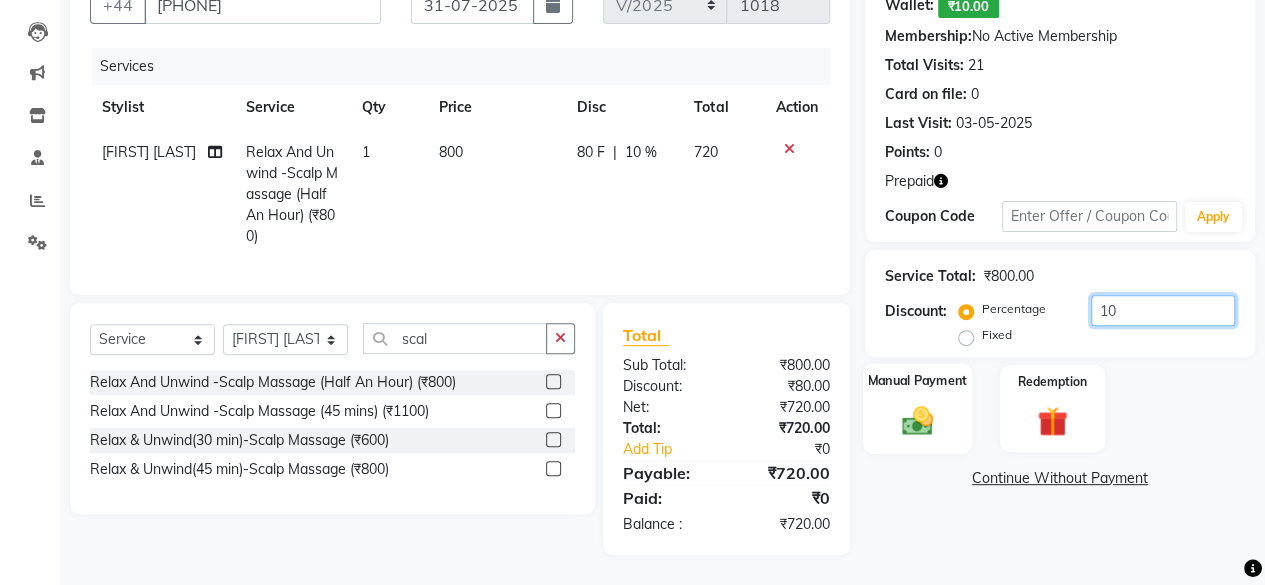 type on "10" 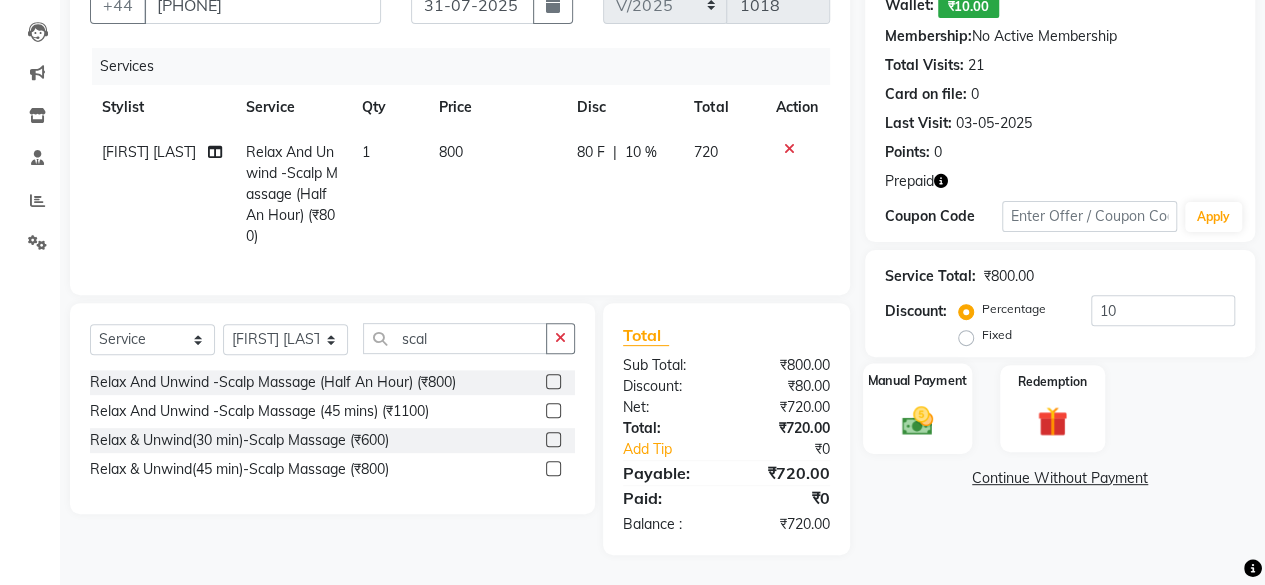 click 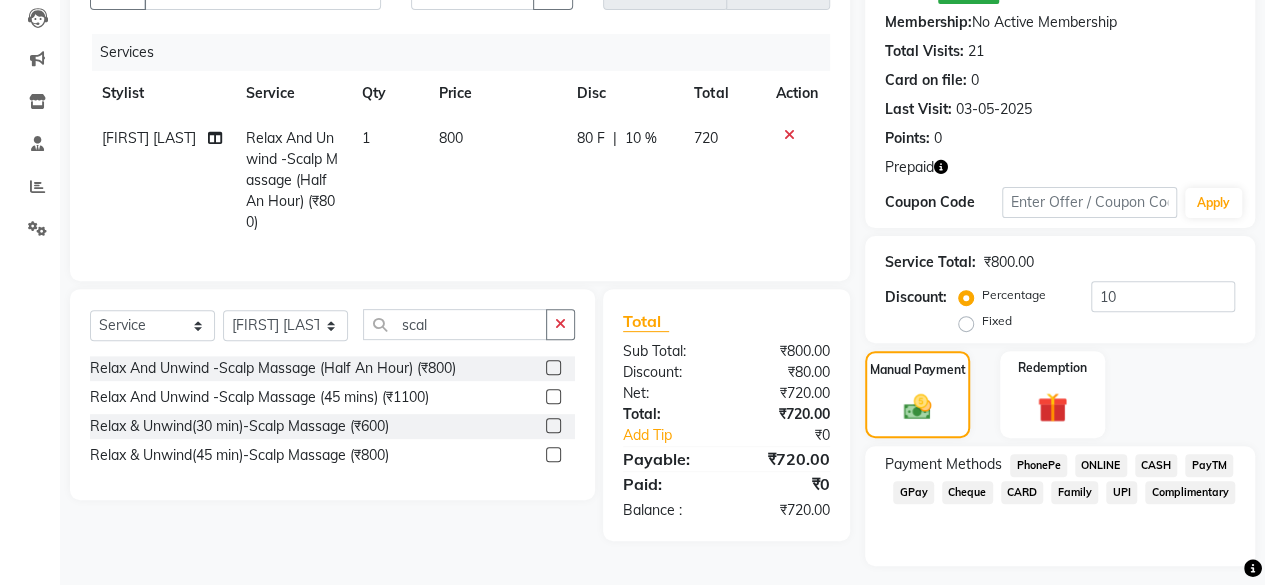 click on "Payment Methods  PhonePe   ONLINE   CASH   PayTM   GPay   Cheque   CARD   Family   UPI   Complimentary" 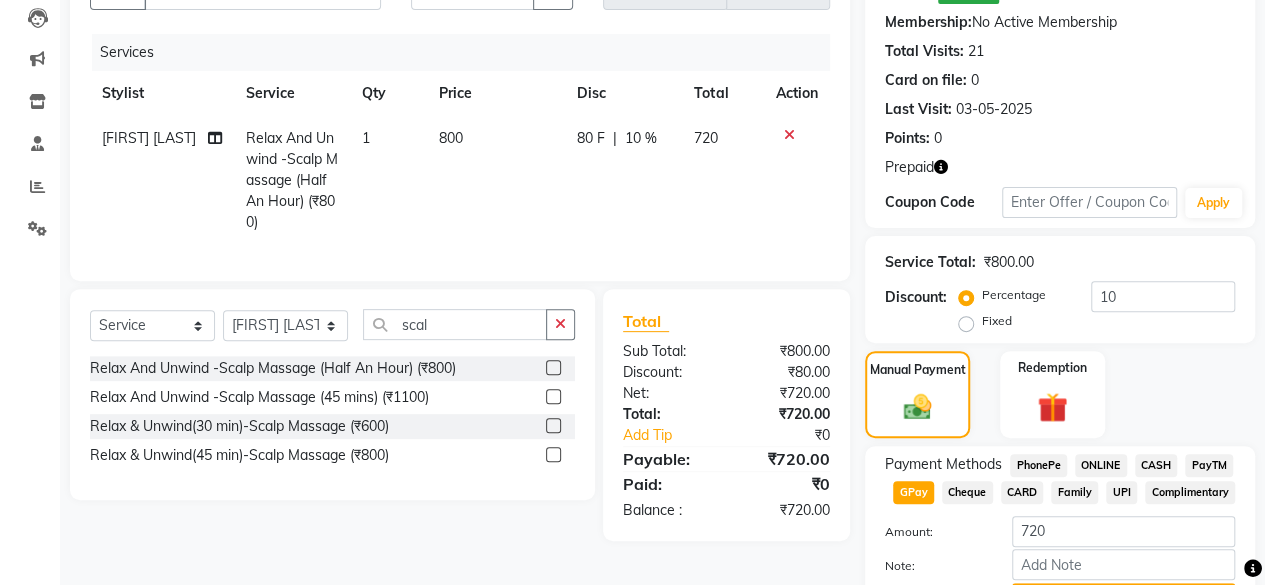 scroll, scrollTop: 320, scrollLeft: 0, axis: vertical 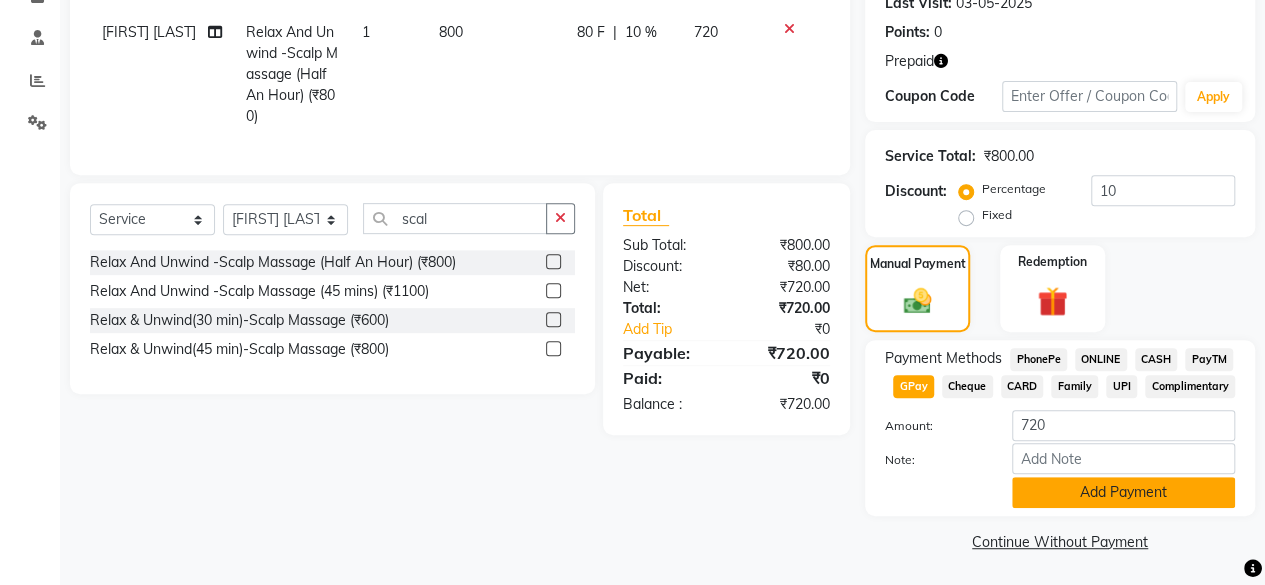 click on "Add Payment" 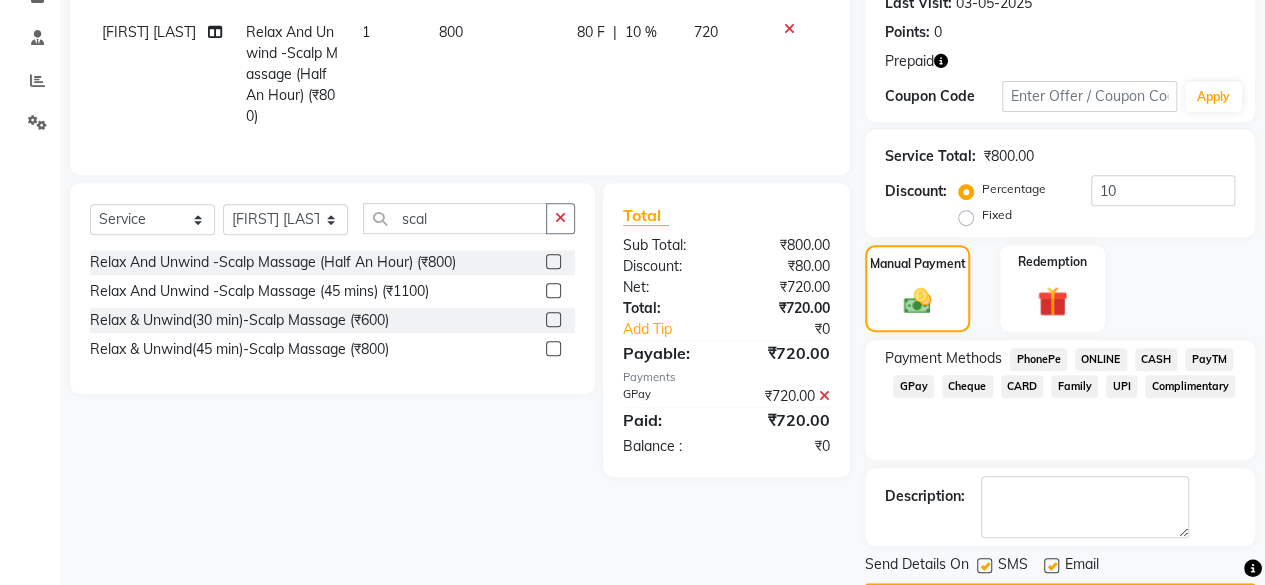 click 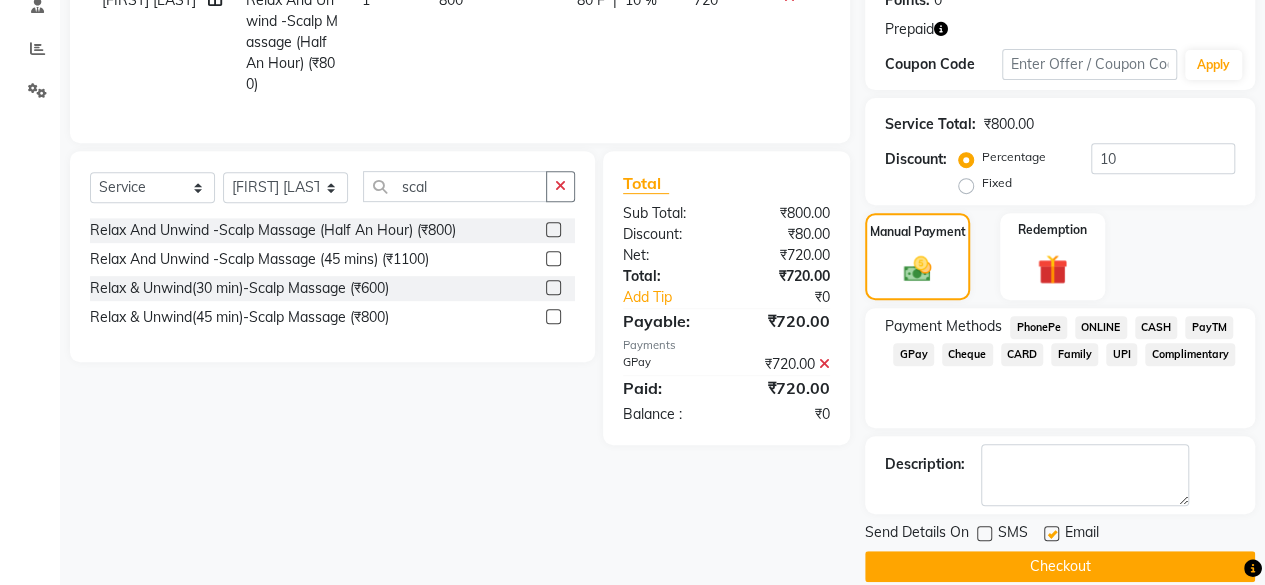 scroll, scrollTop: 376, scrollLeft: 0, axis: vertical 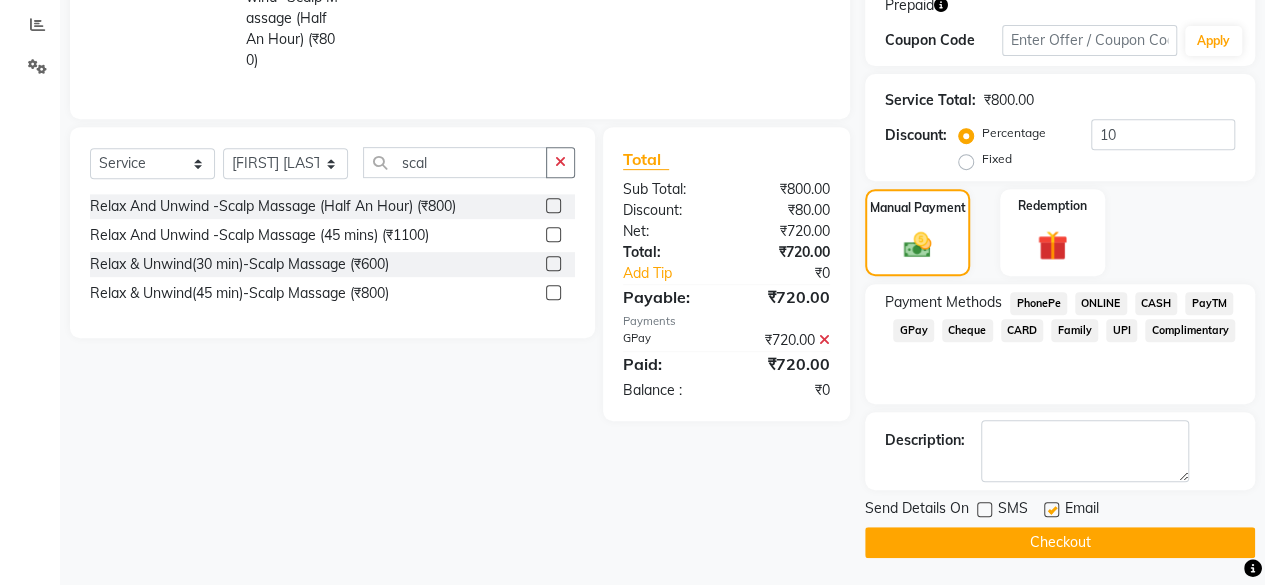 click on "Checkout" 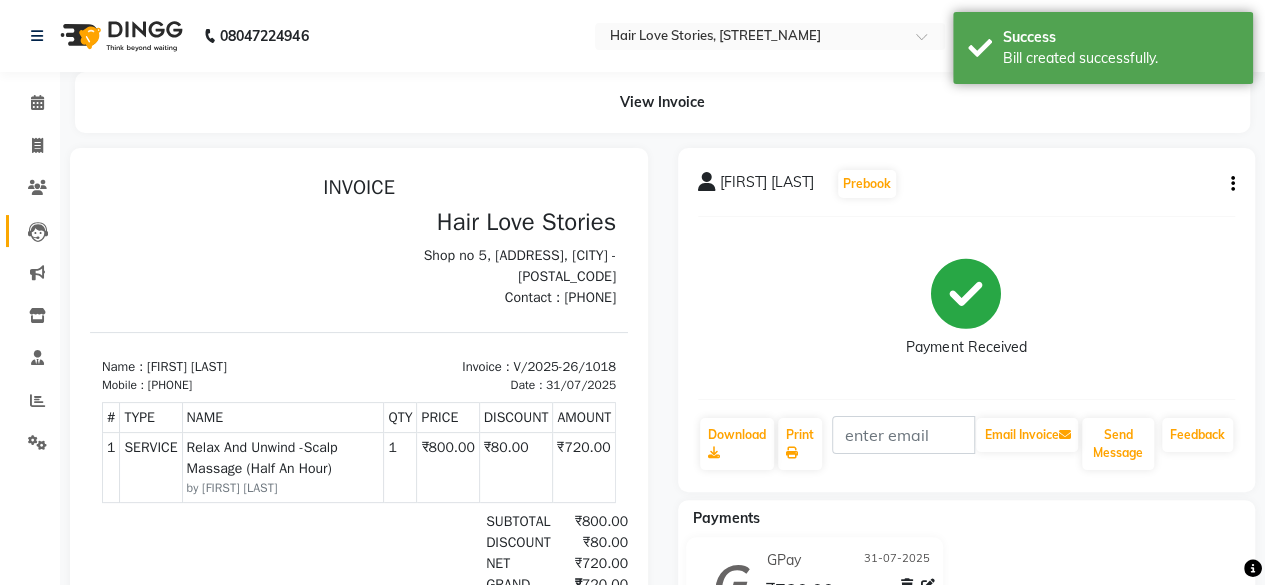 scroll, scrollTop: 0, scrollLeft: 0, axis: both 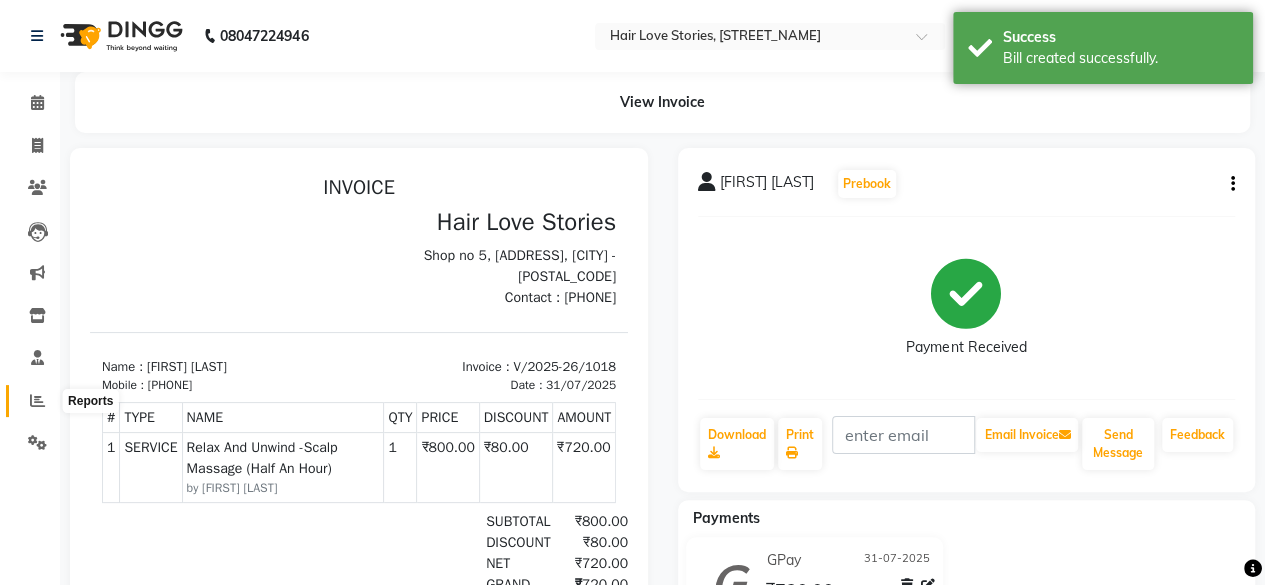click 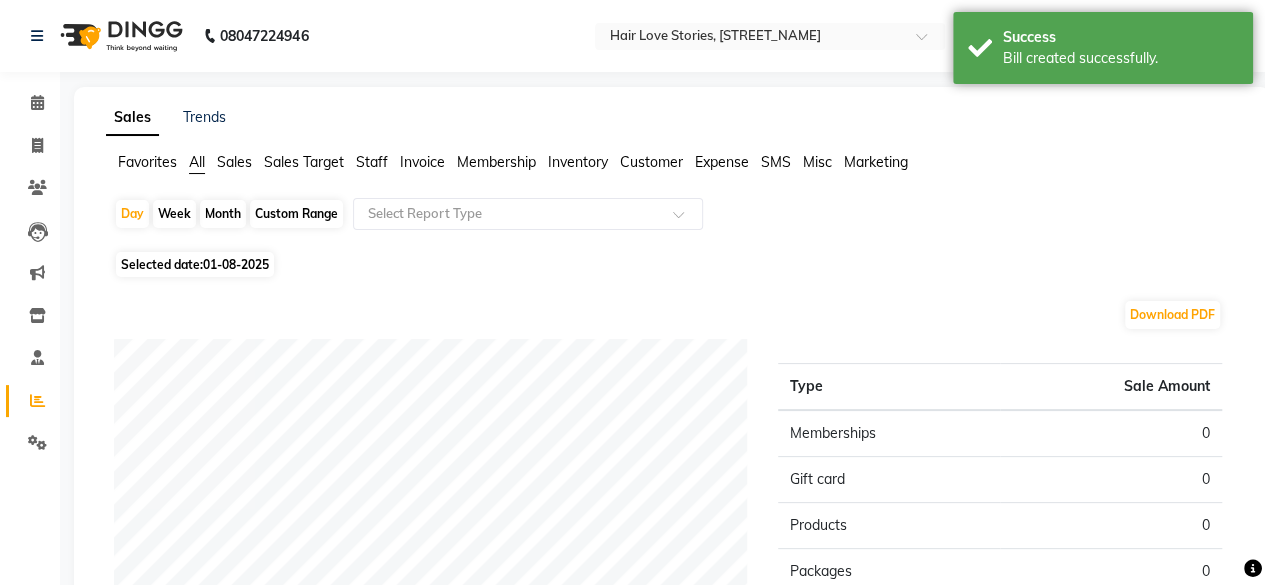 click on "Month" 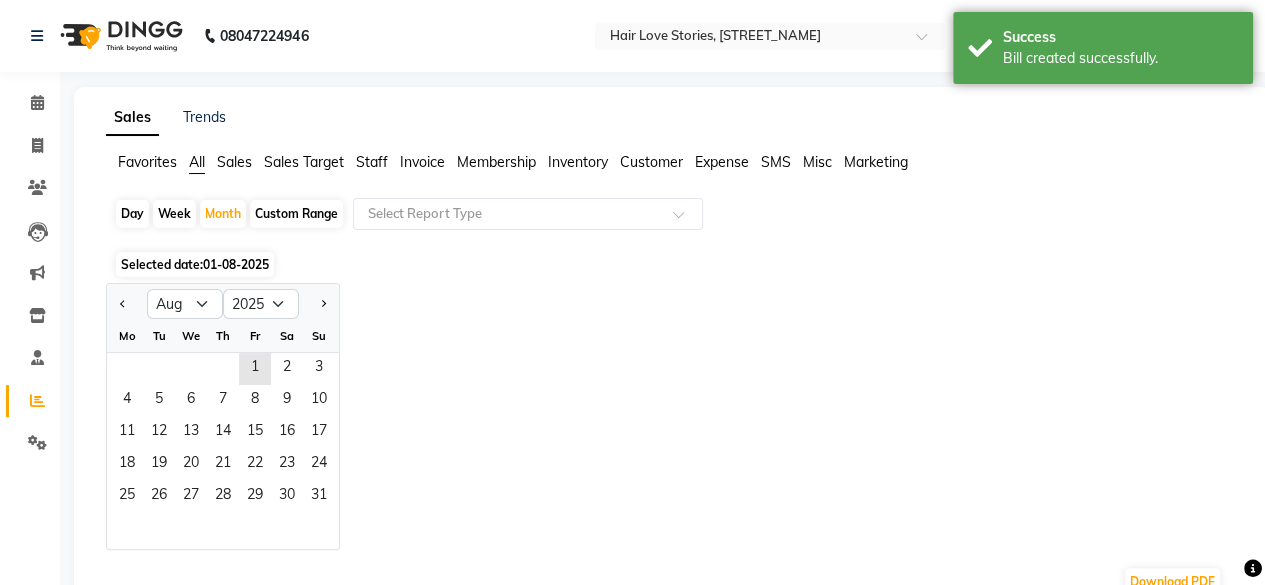 click on "Day" 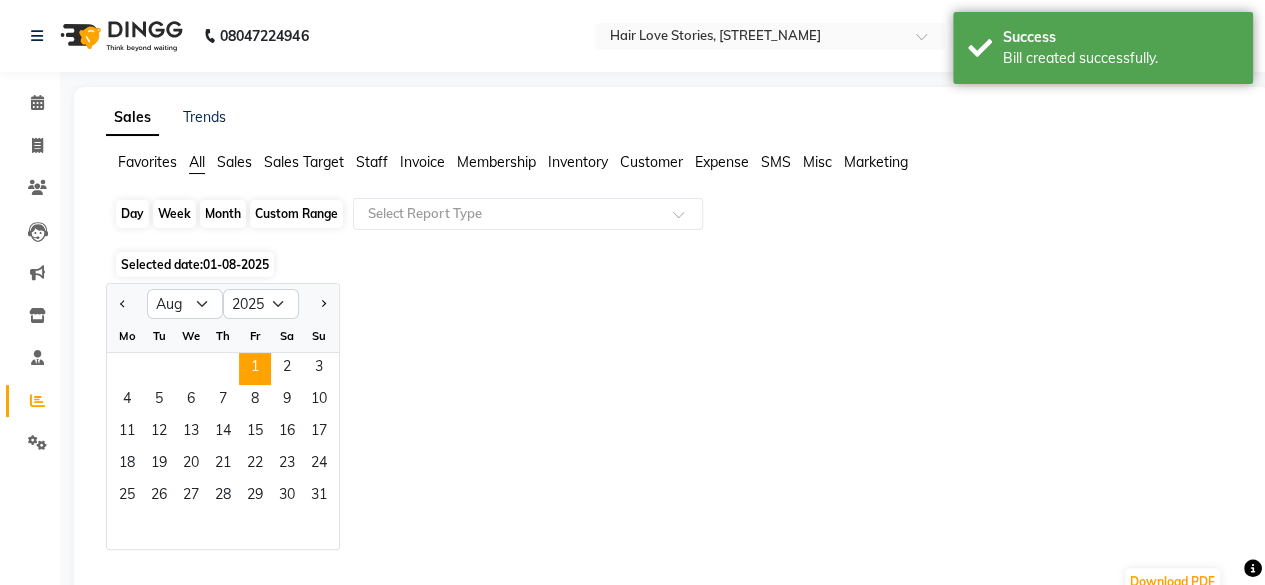 click on "Day" 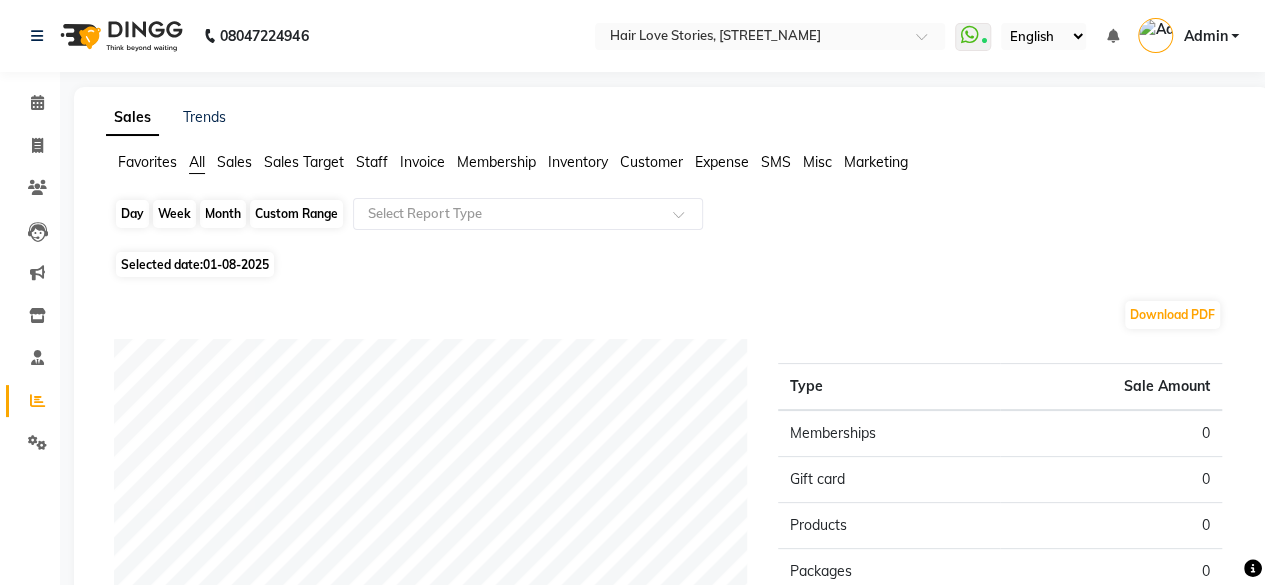 click on "Day" 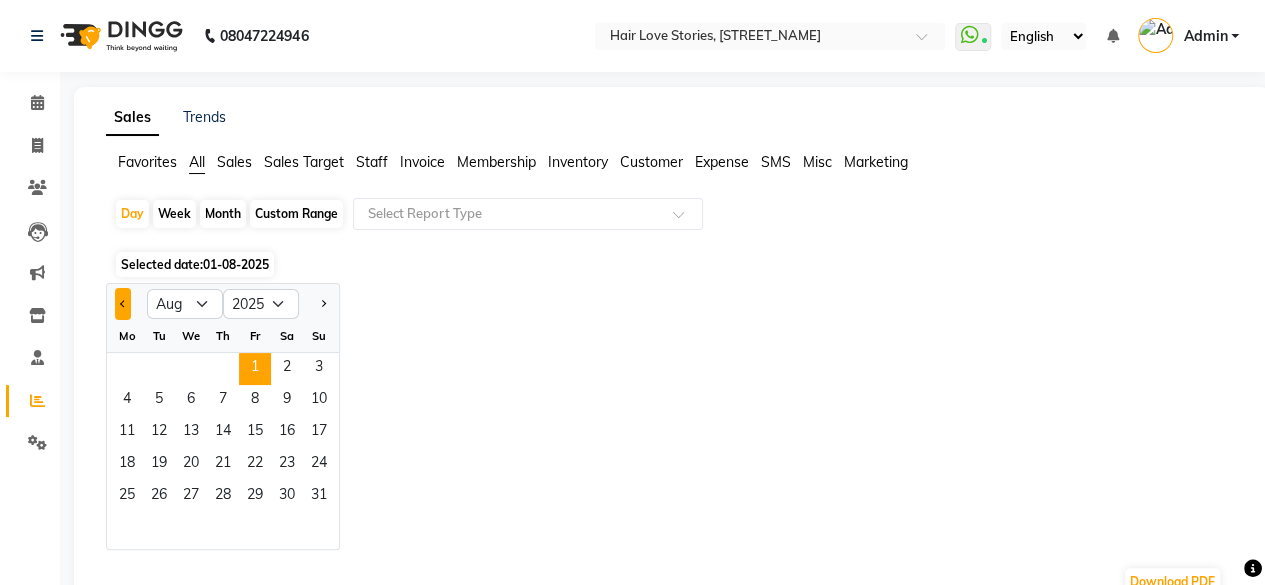 click 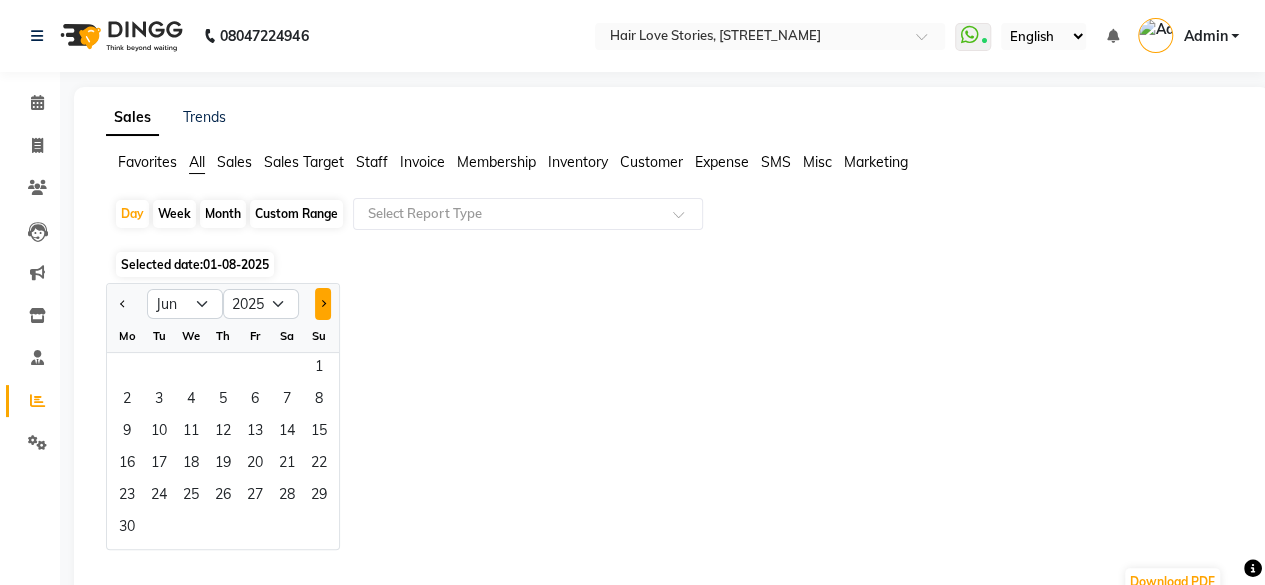 click 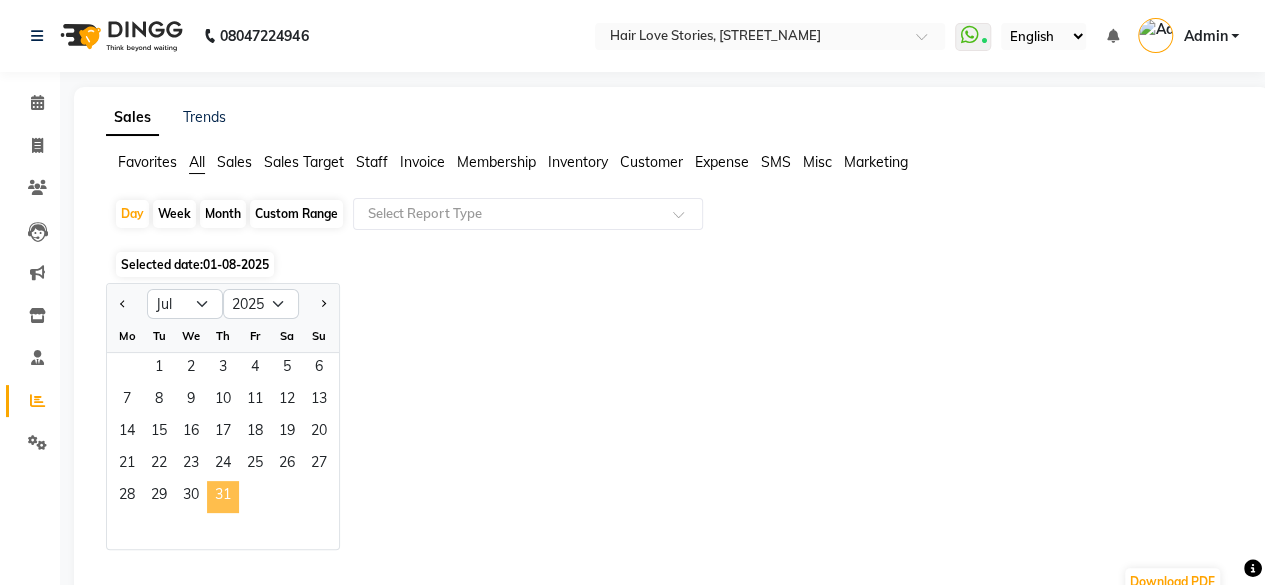 click on "31" 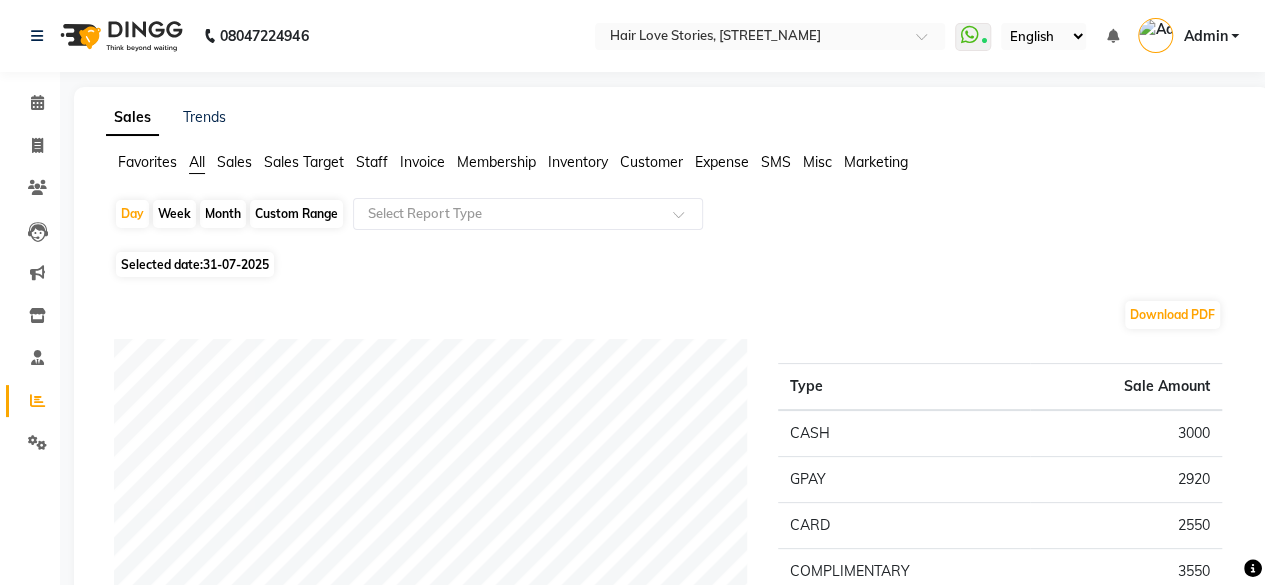 click on "Month" 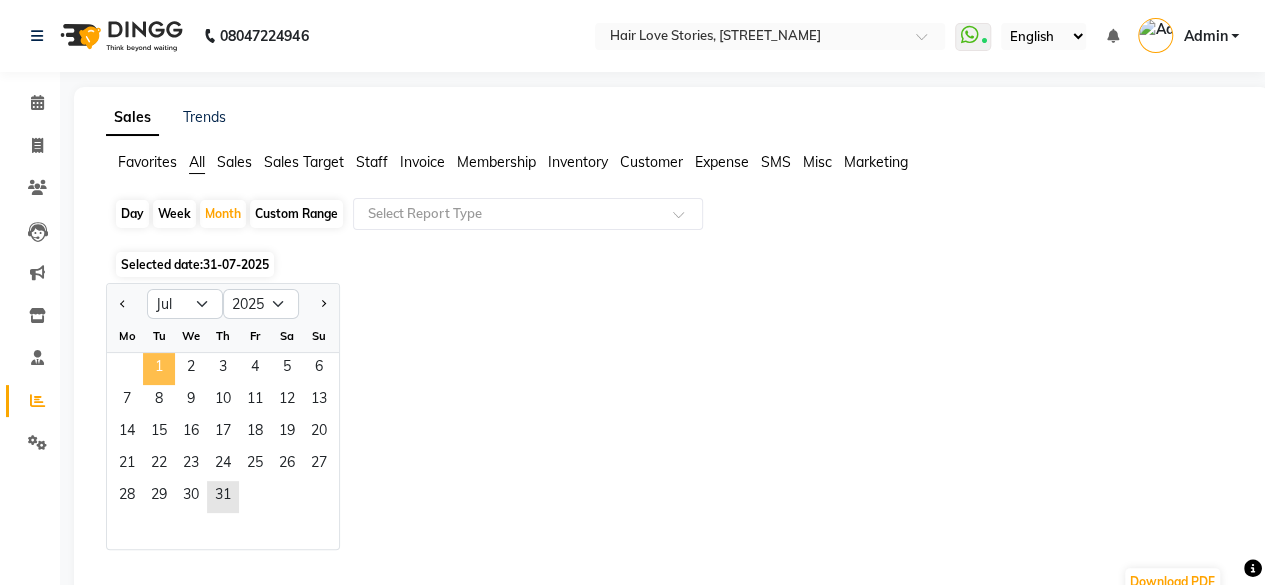 click on "1" 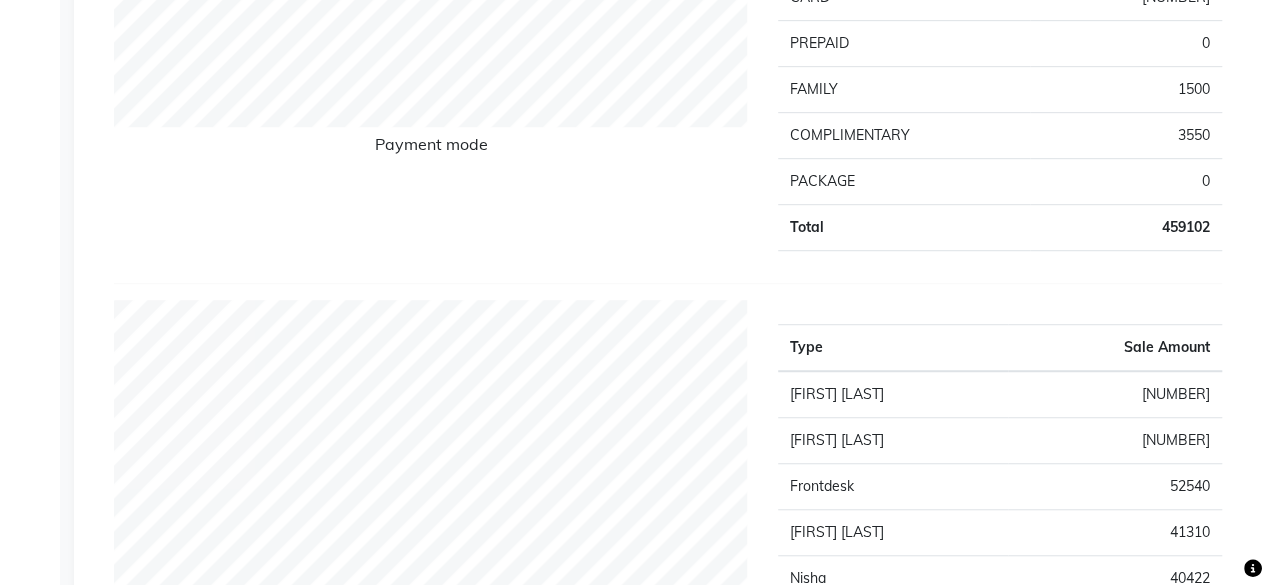 scroll, scrollTop: 413, scrollLeft: 0, axis: vertical 